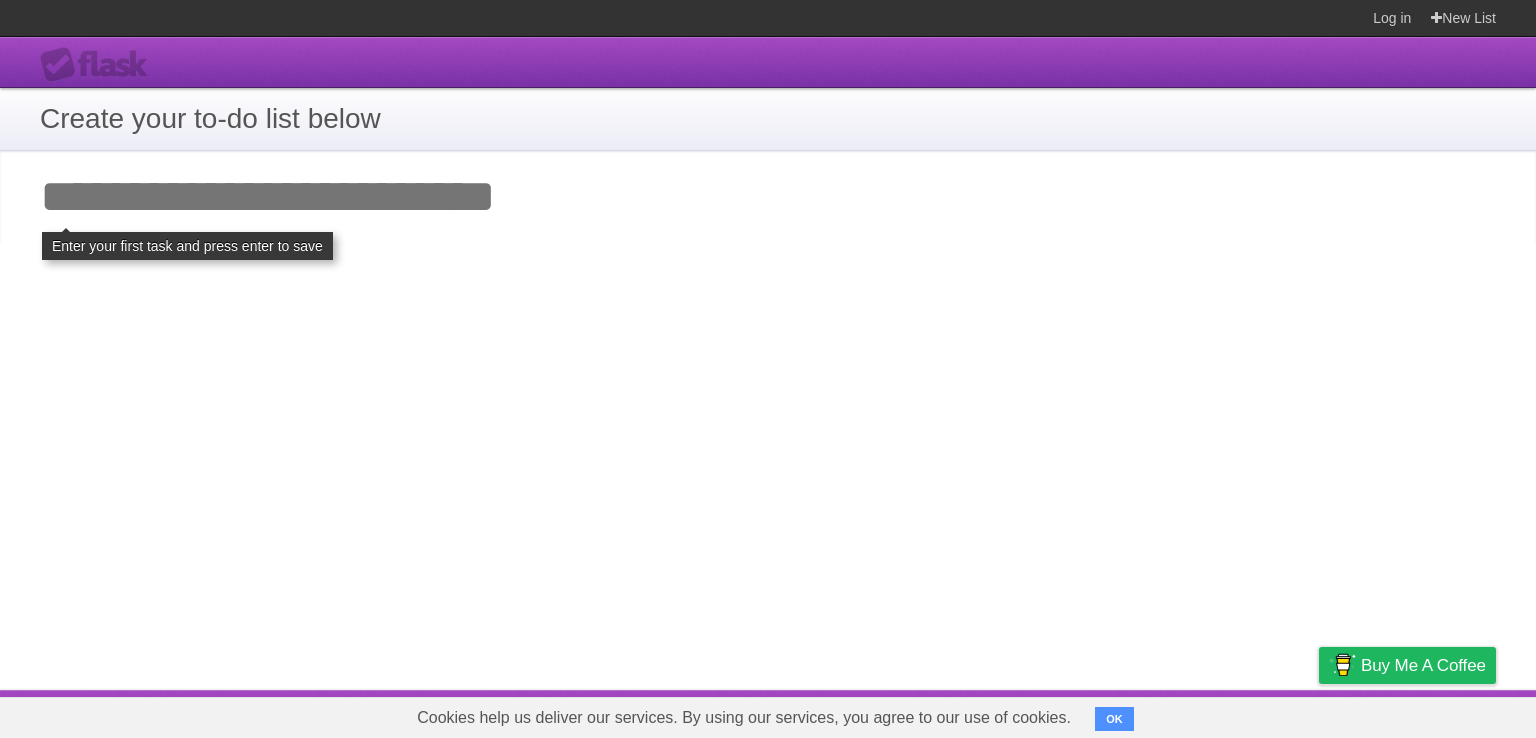 scroll, scrollTop: 0, scrollLeft: 0, axis: both 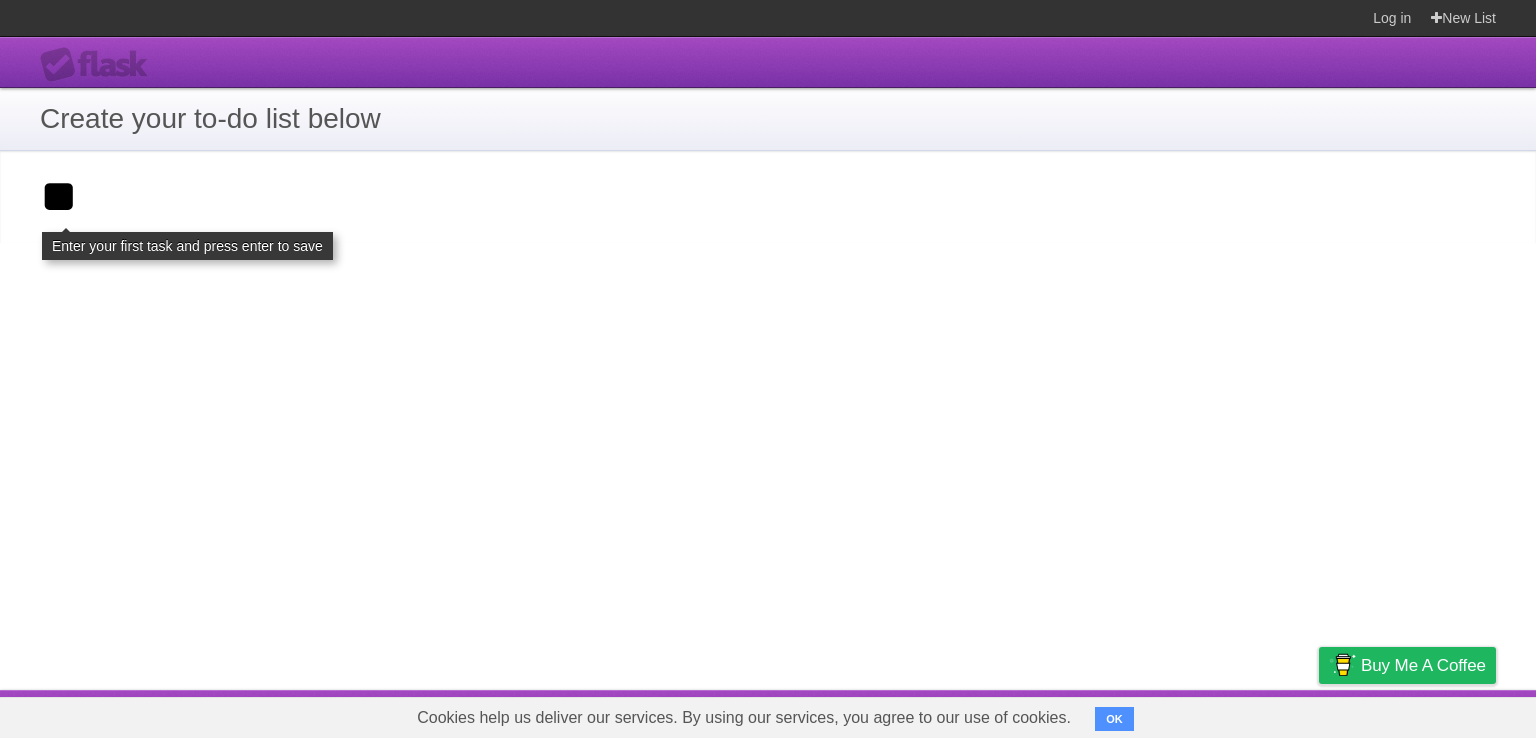 type on "*" 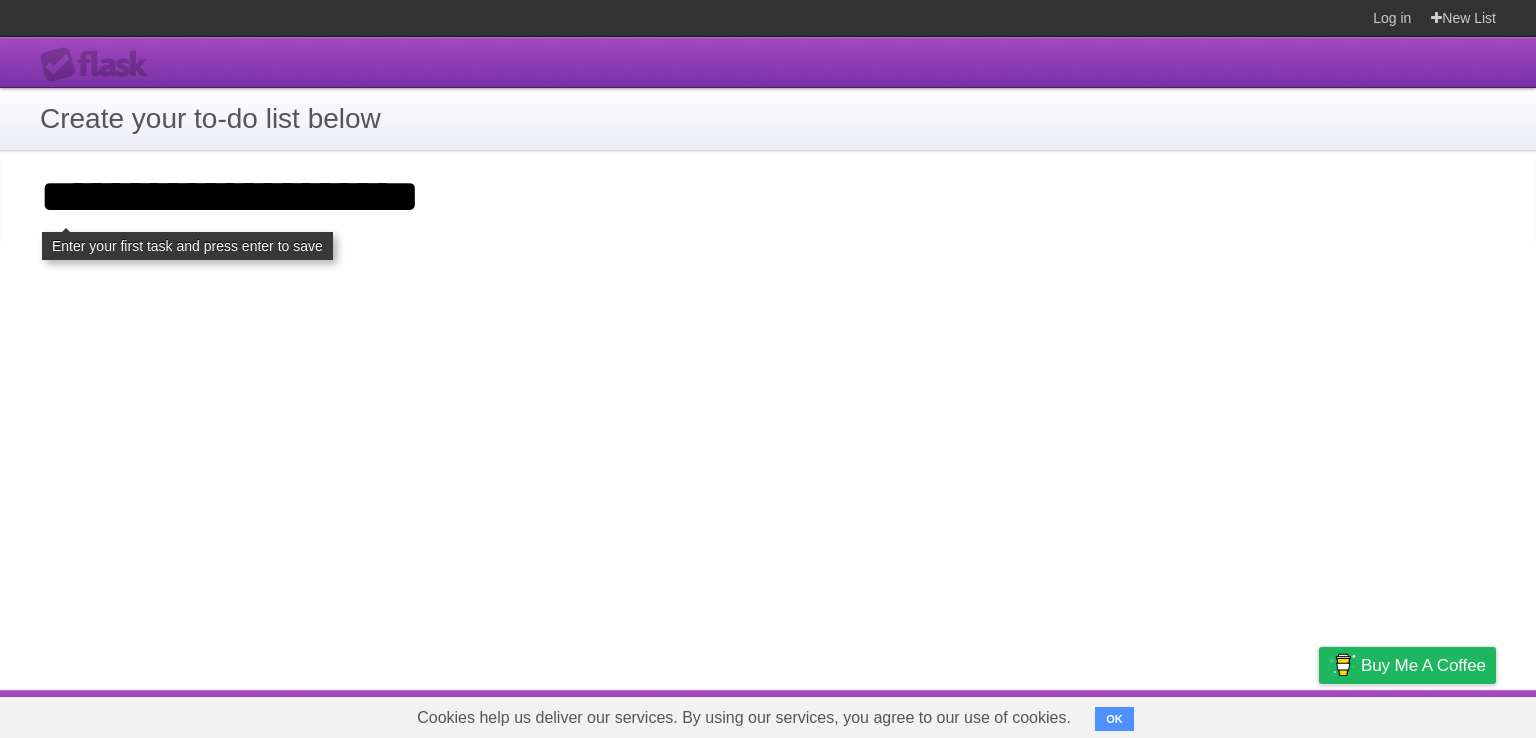 click on "**********" at bounding box center (0, 0) 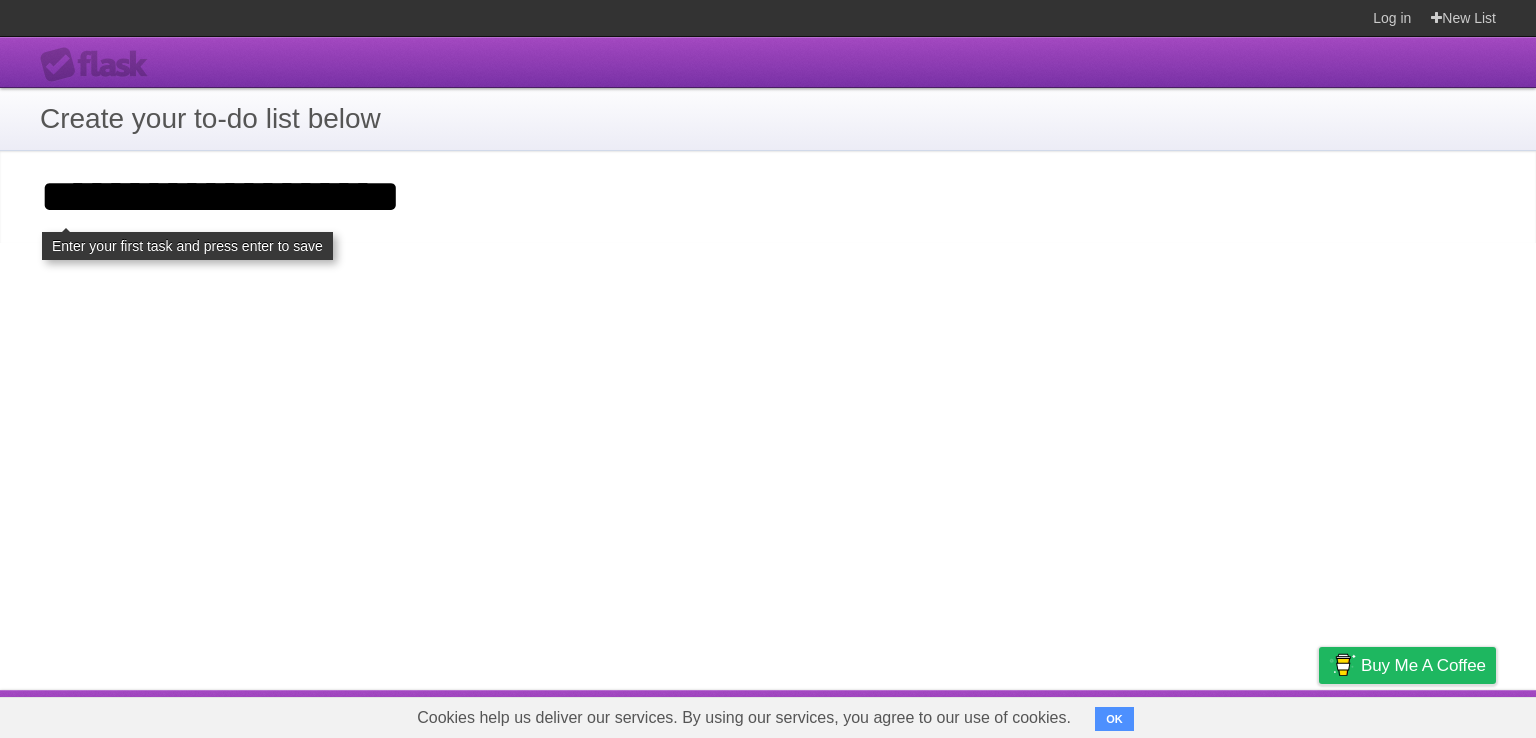 type on "**********" 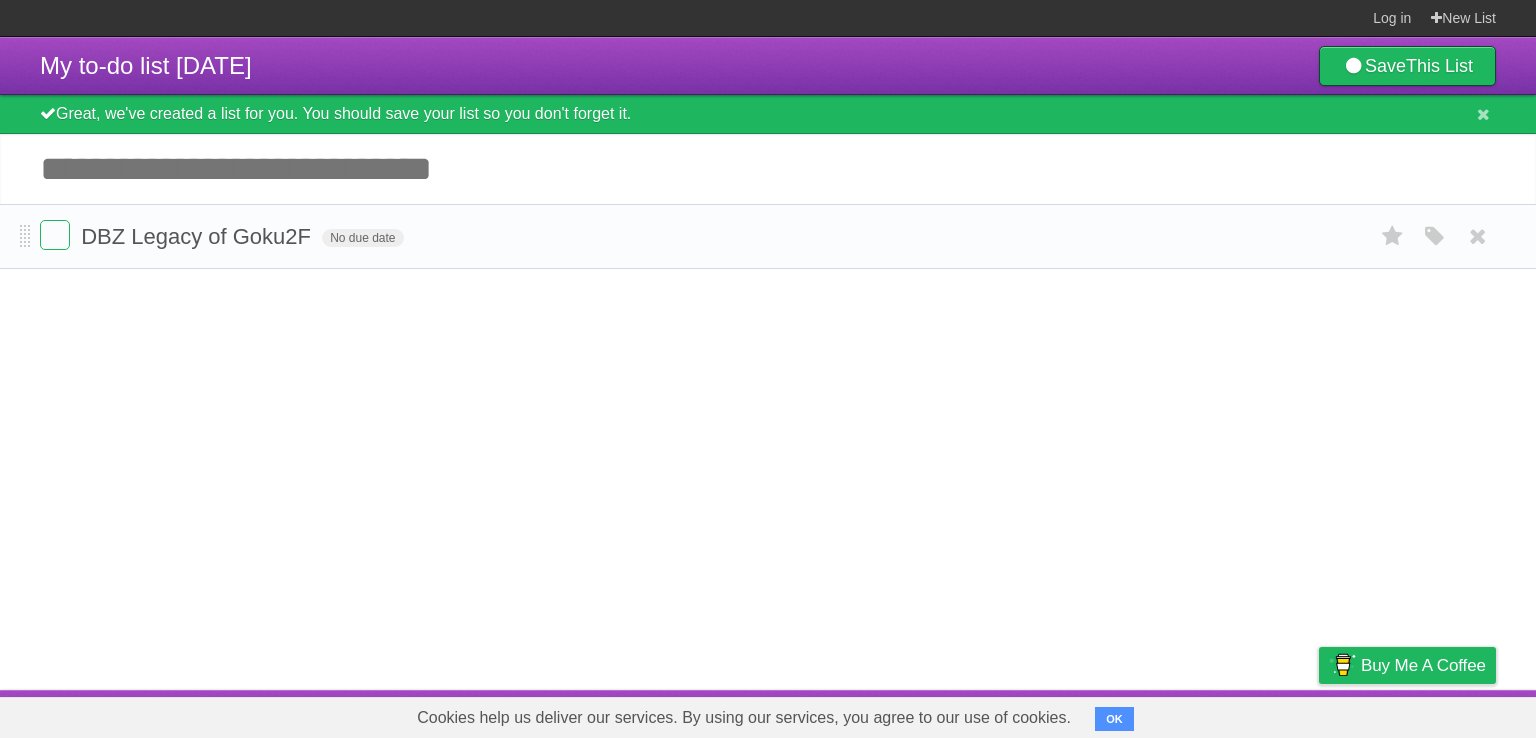 scroll, scrollTop: 0, scrollLeft: 0, axis: both 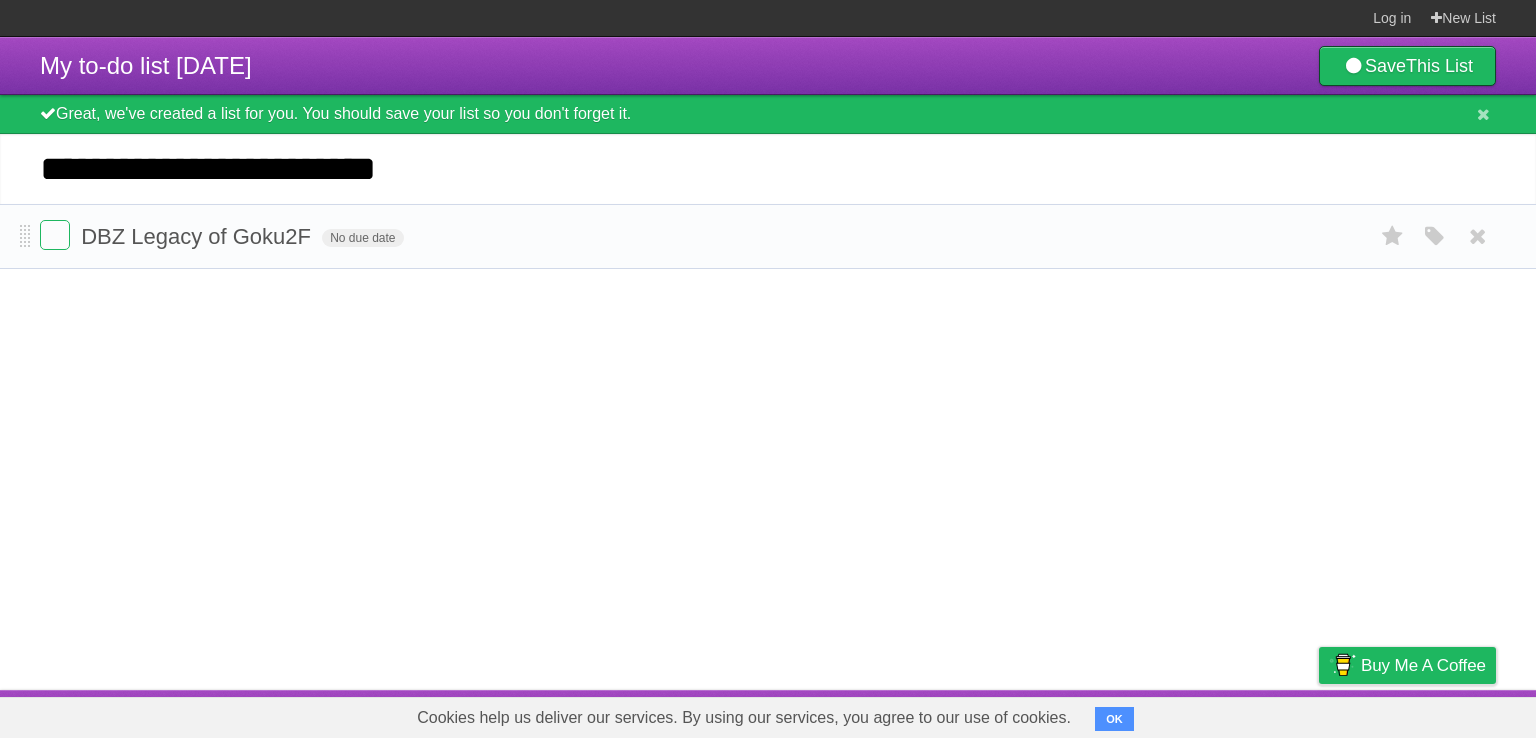 type on "**********" 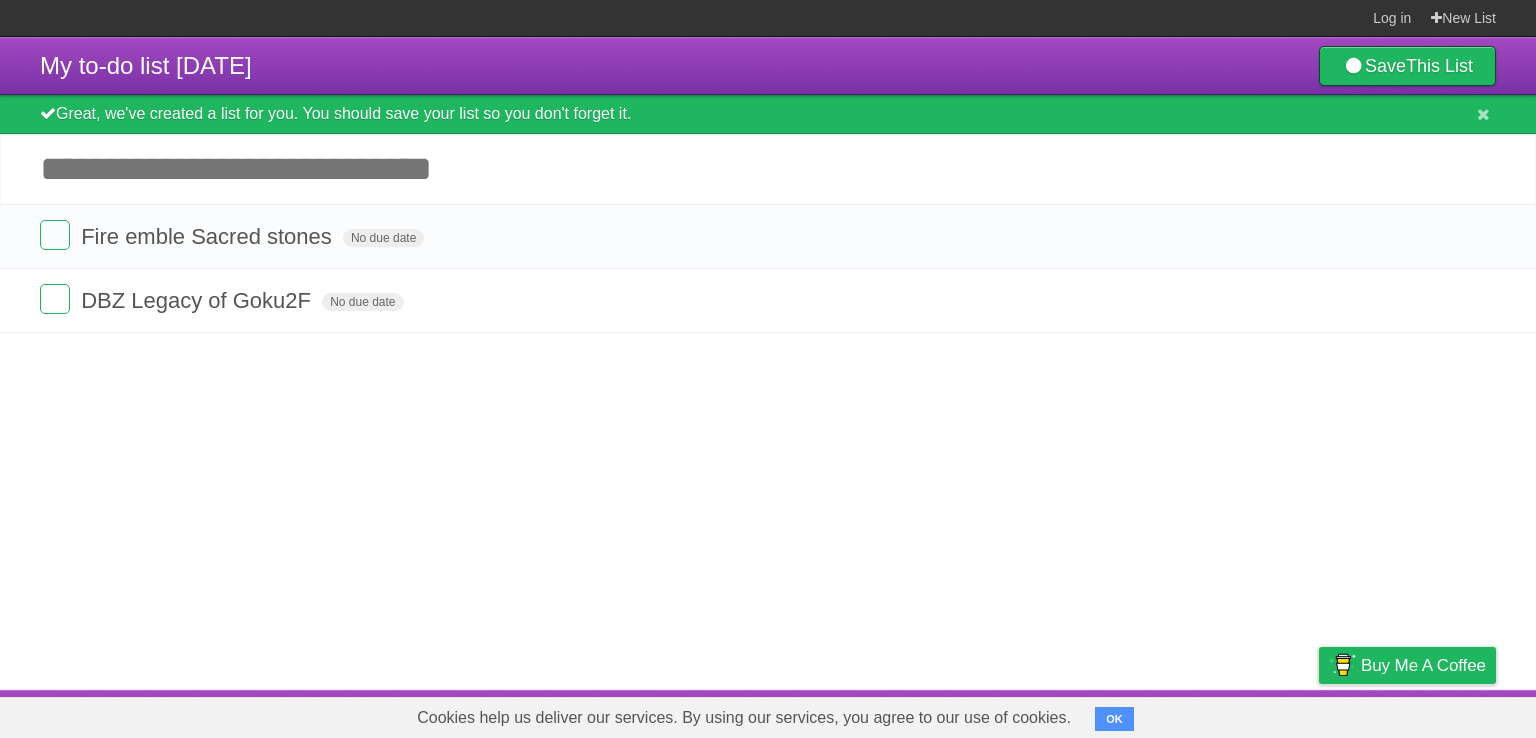click on "Add another task" at bounding box center [768, 169] 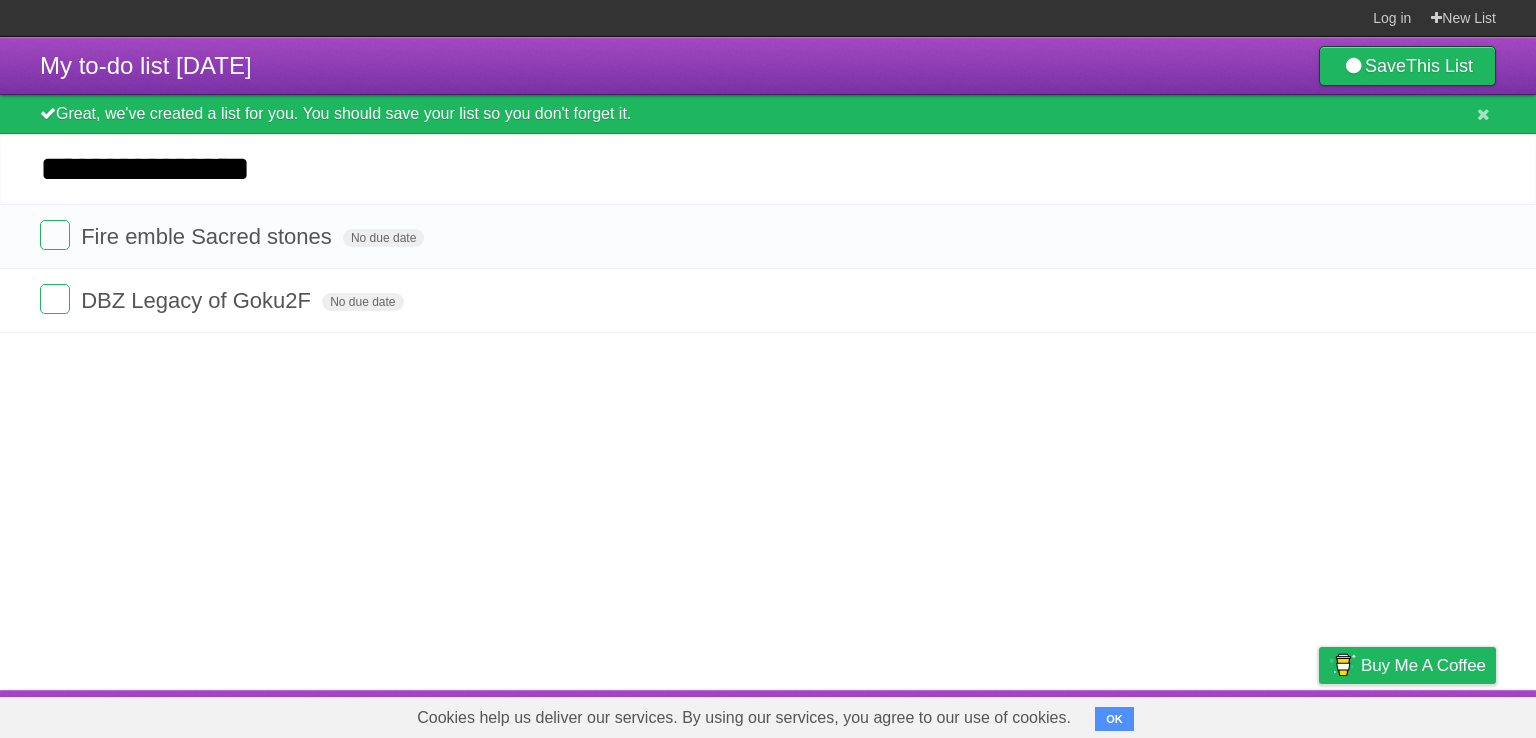 type on "**********" 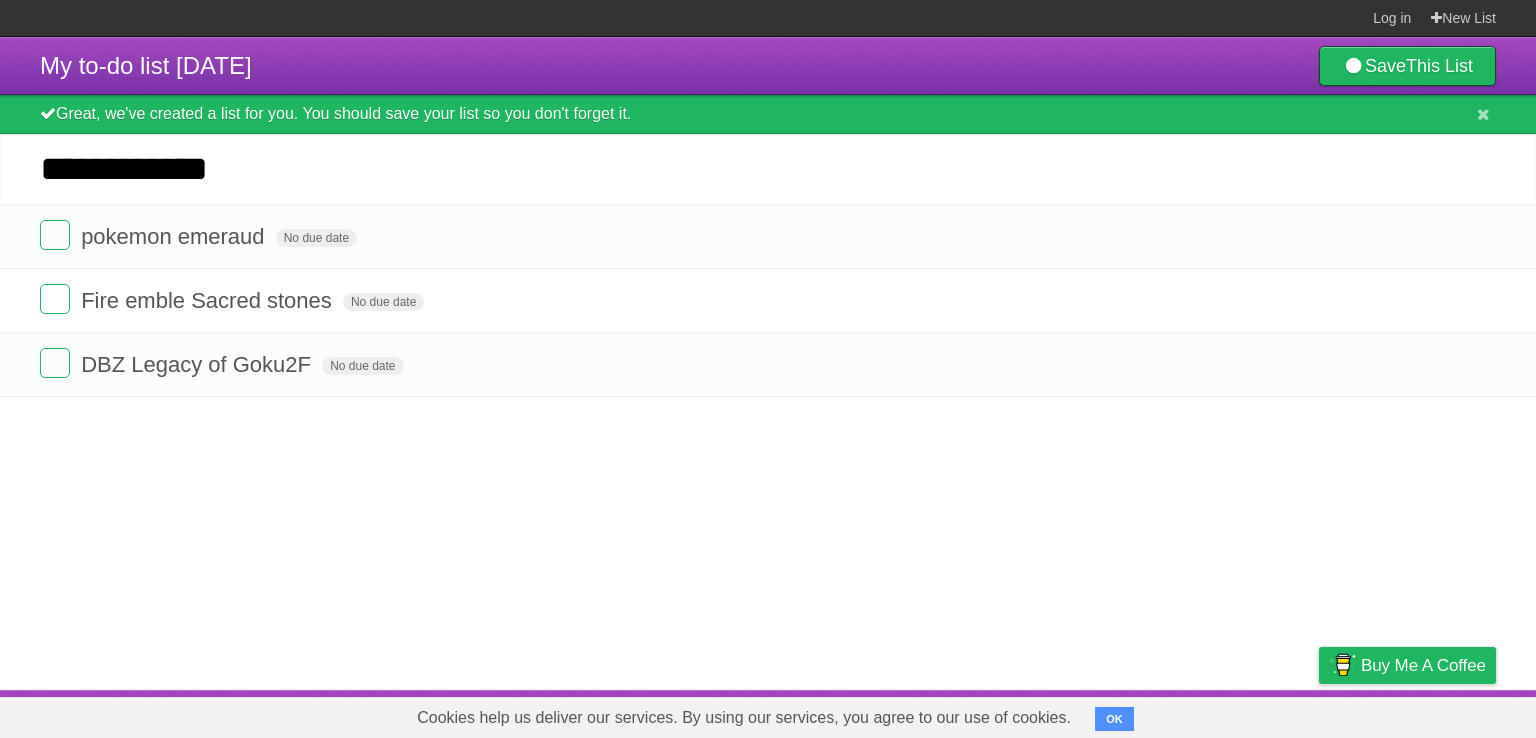 type on "**********" 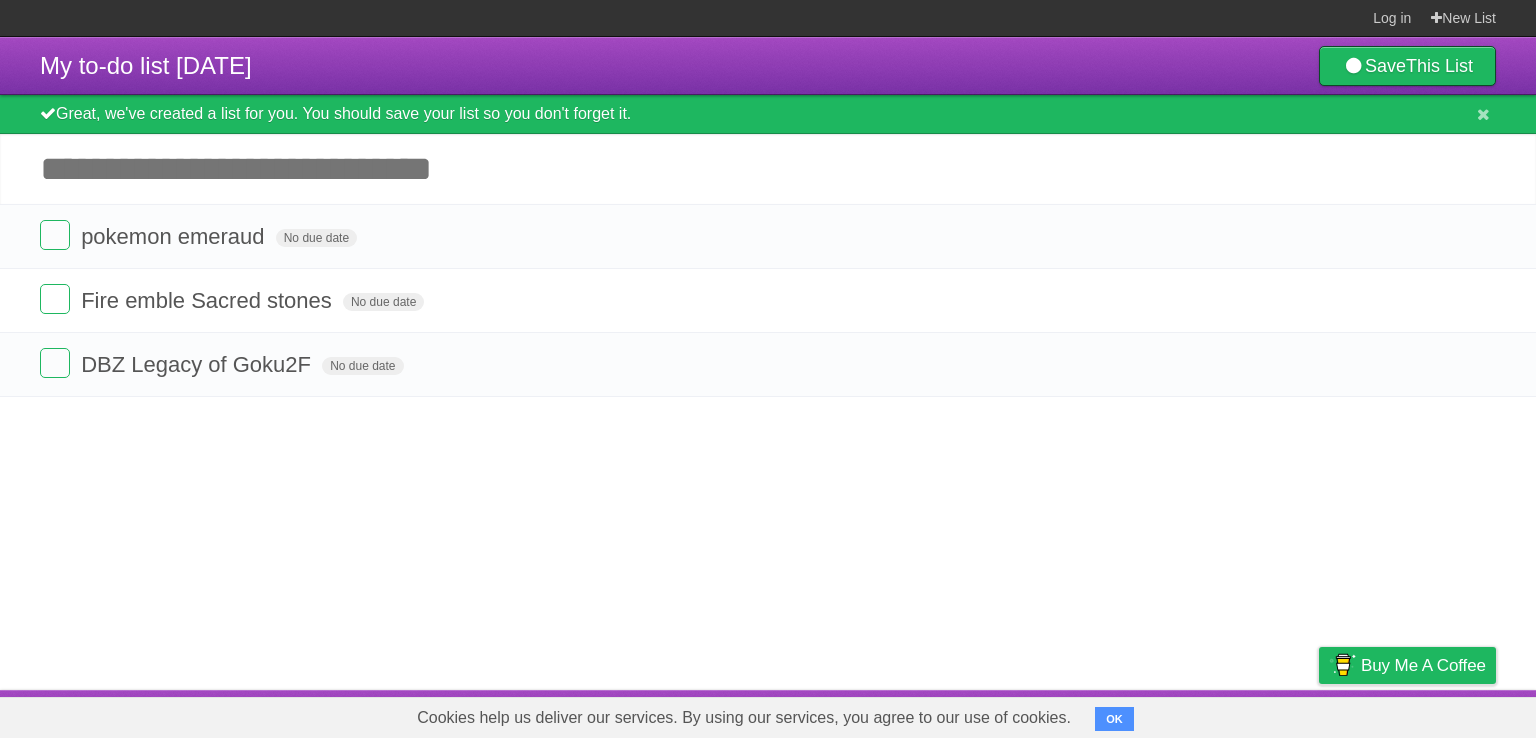 click on "*********" at bounding box center (0, 0) 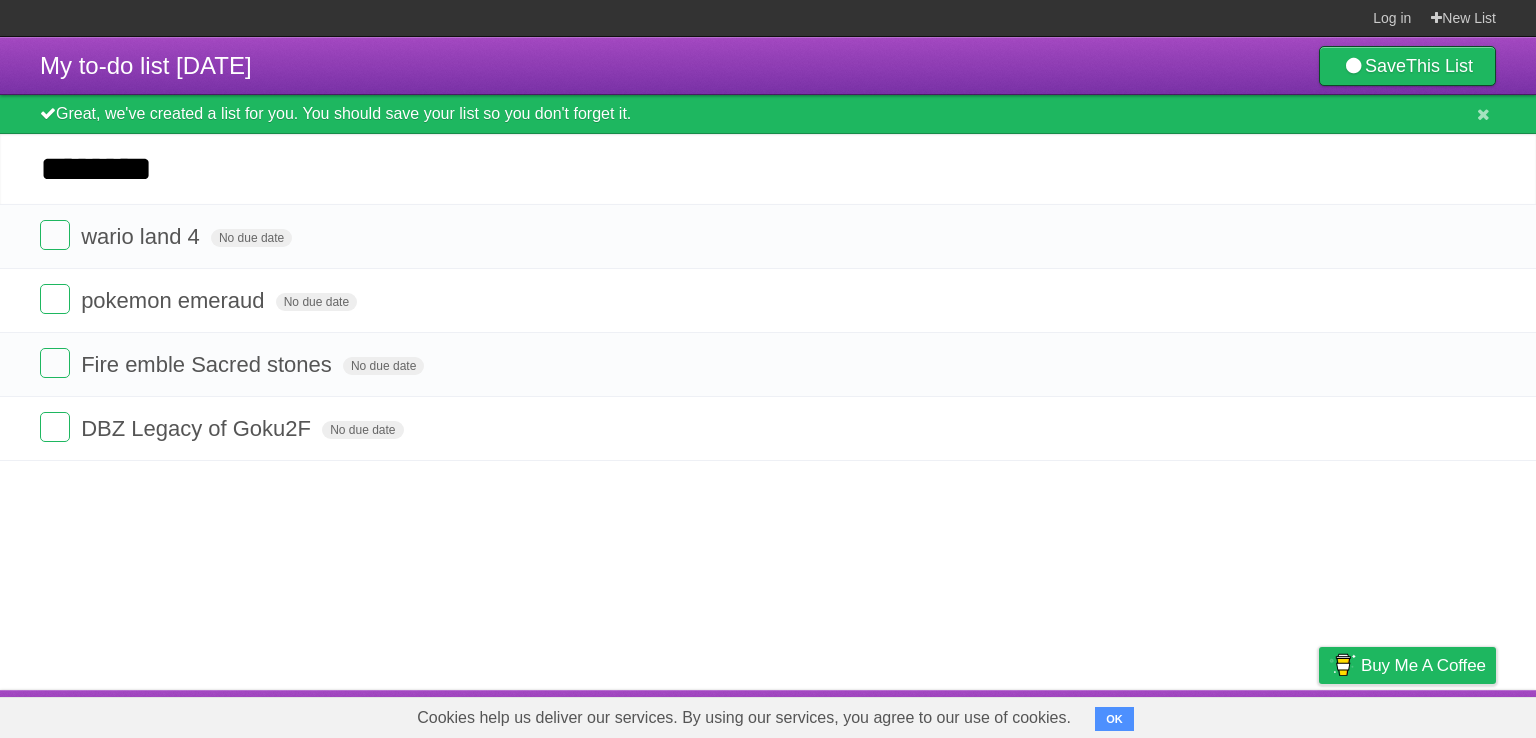type on "********" 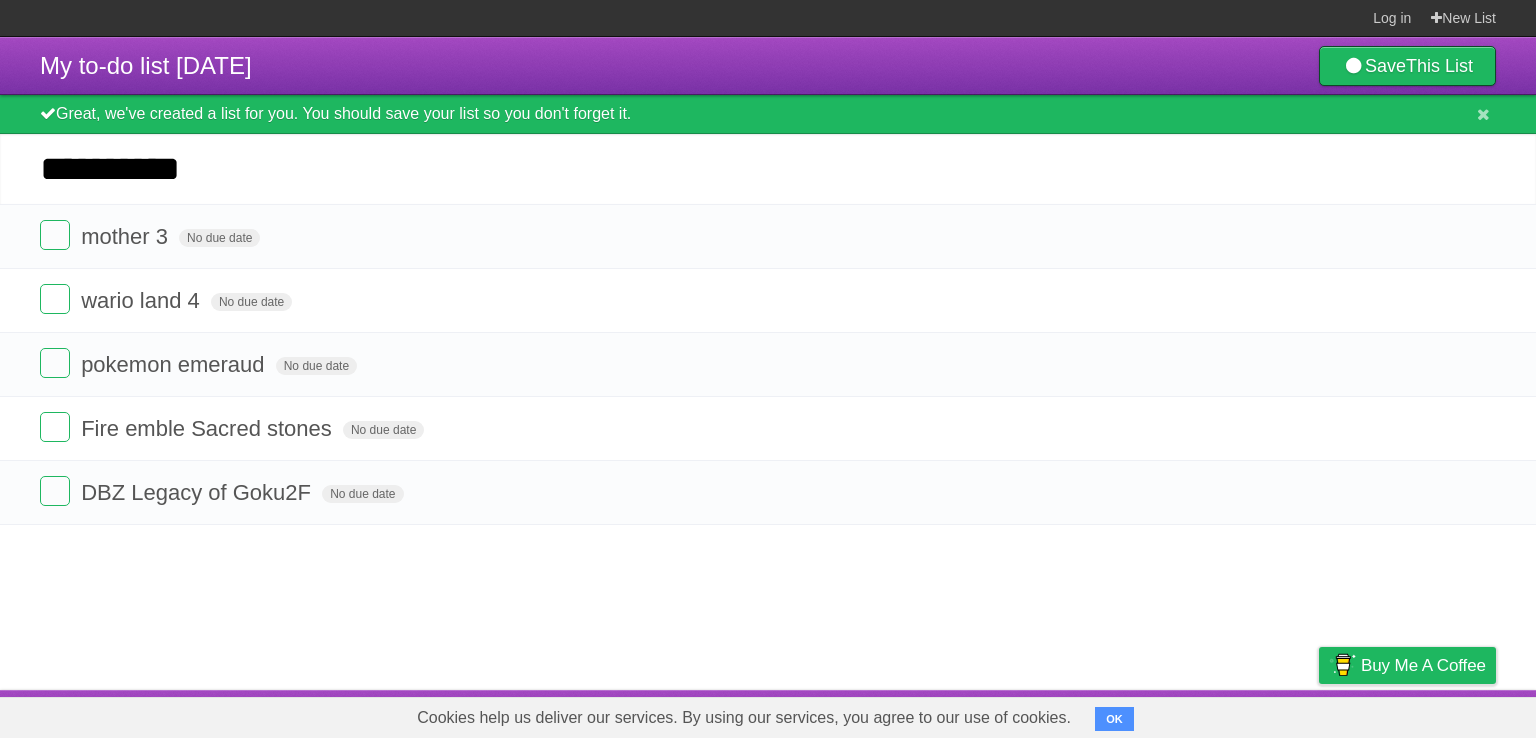 type on "**********" 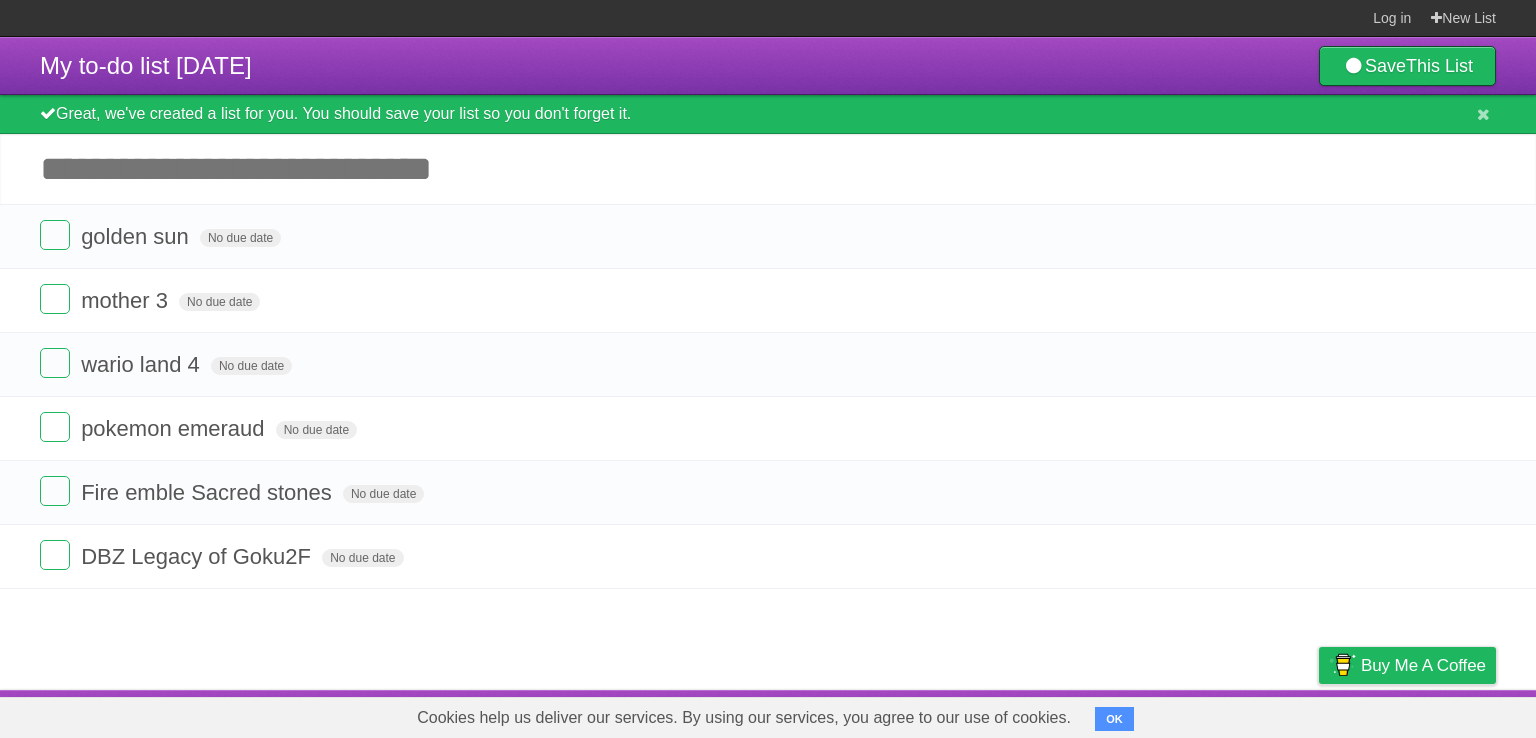 click on "Add another task" at bounding box center [768, 169] 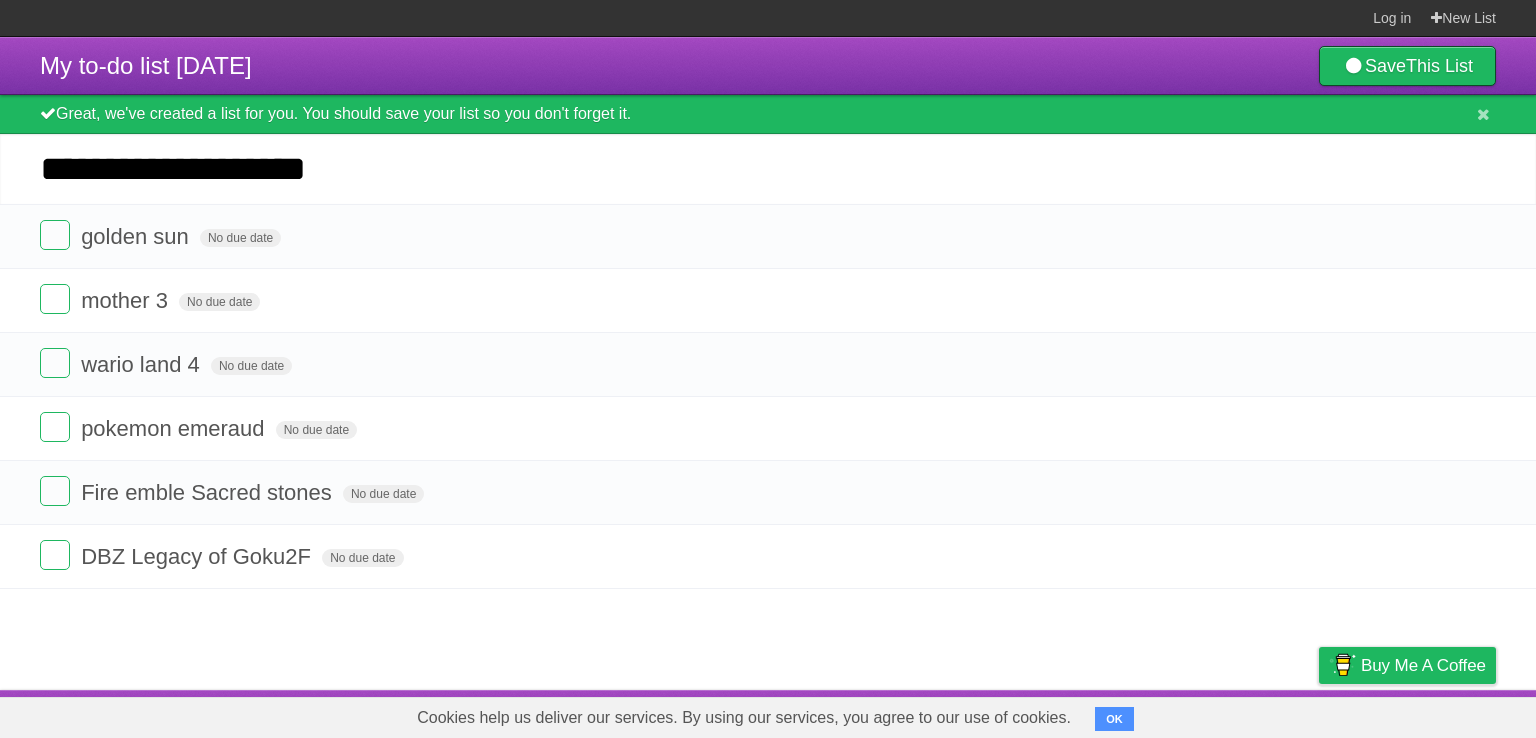type on "**********" 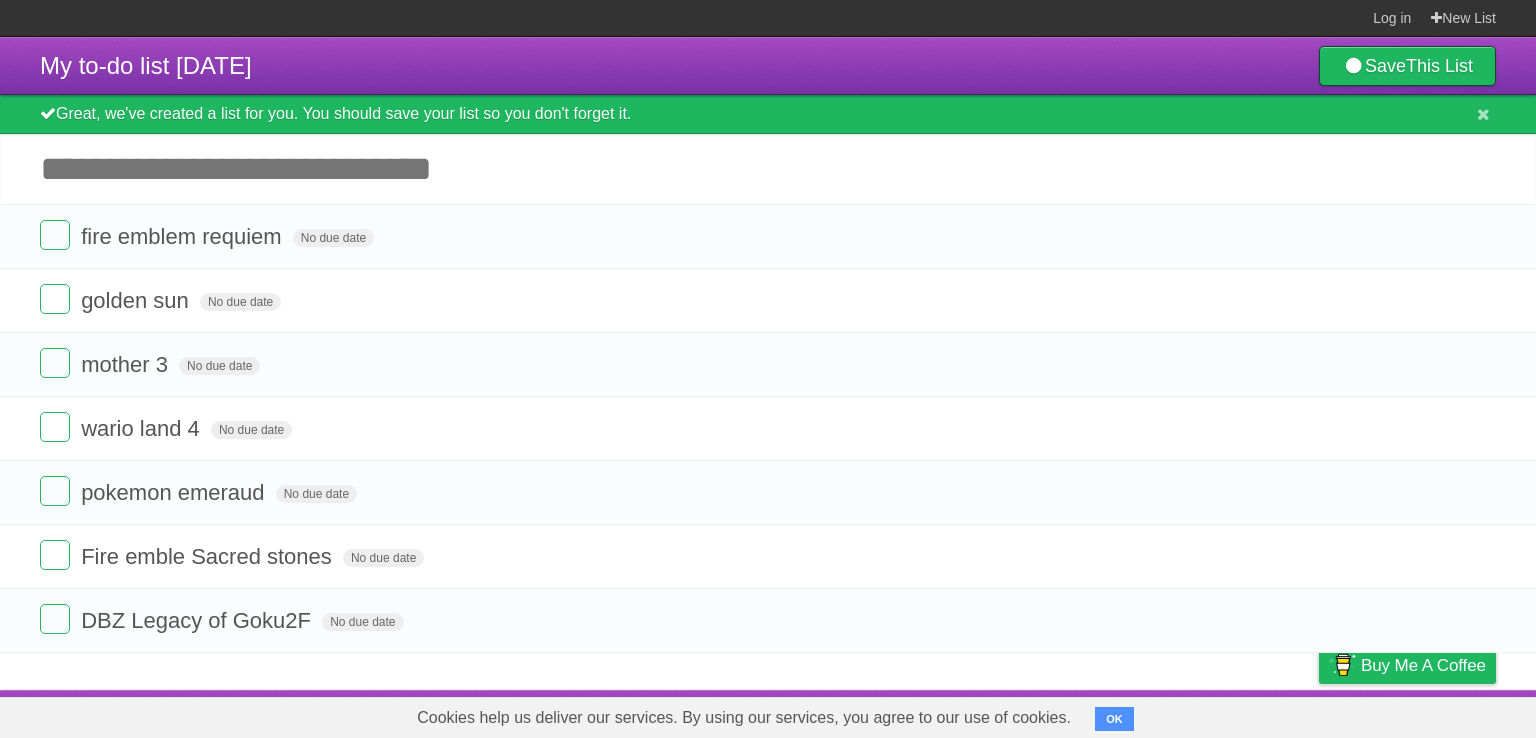 click on "Add another task" at bounding box center (768, 169) 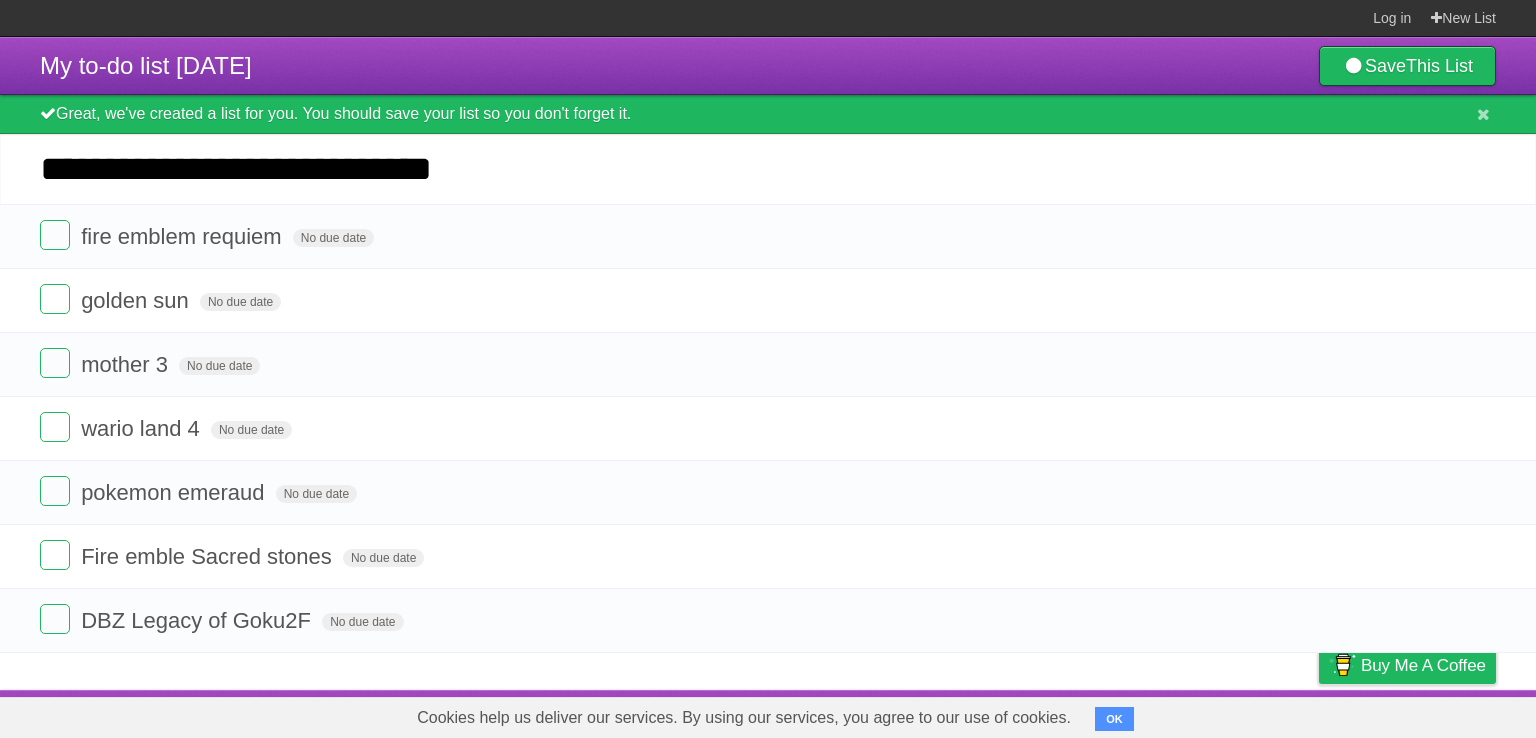 type on "**********" 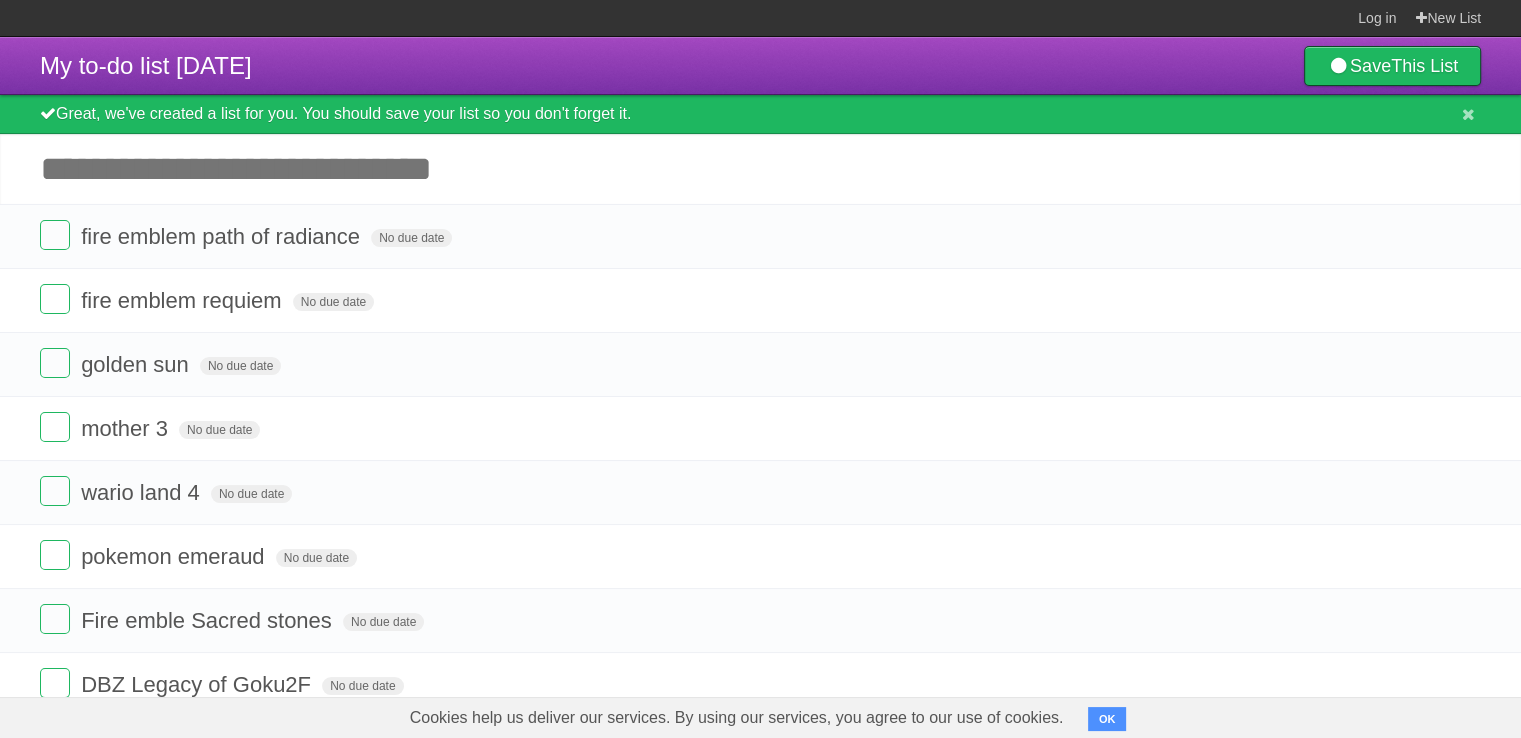 click on "Add another task" at bounding box center (760, 169) 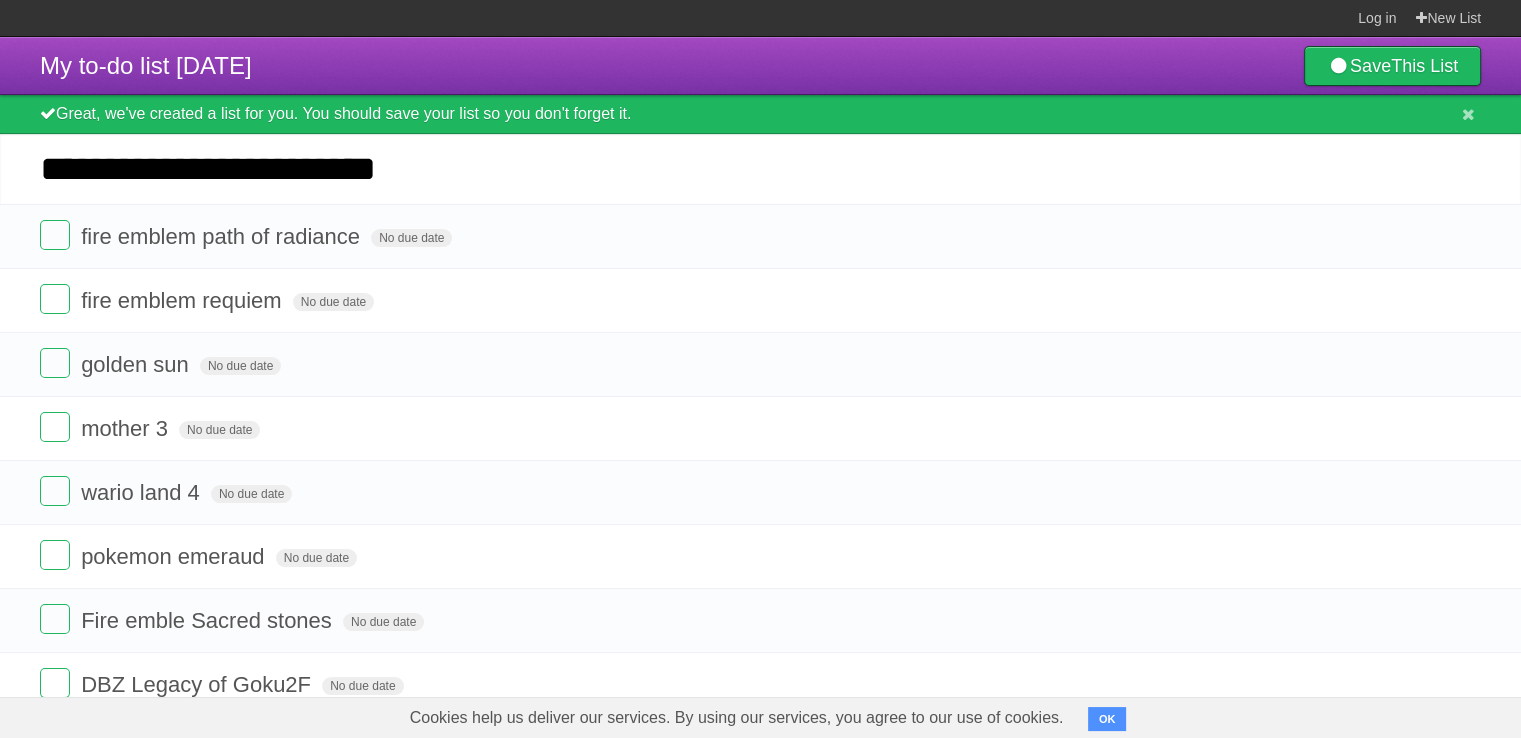 type on "**********" 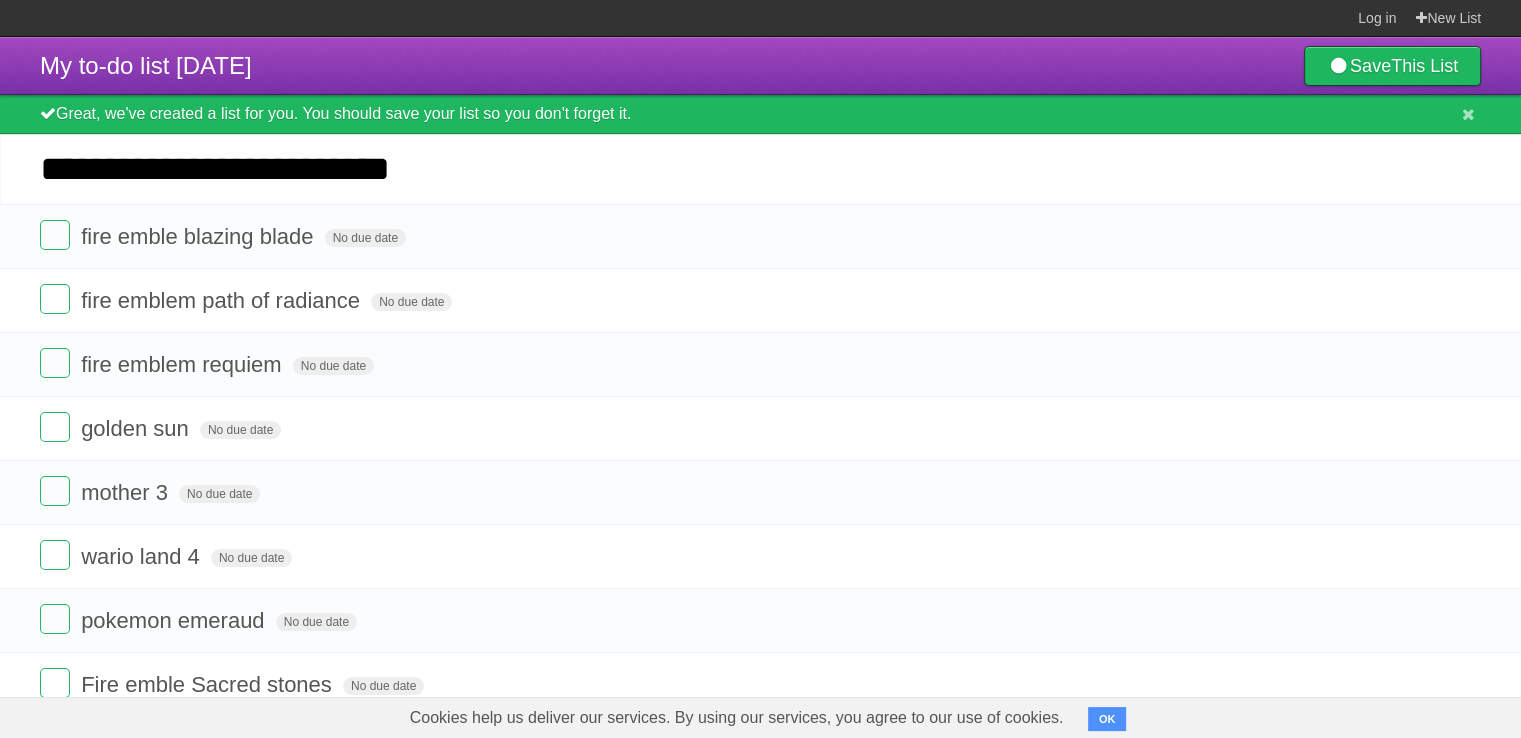 type on "**********" 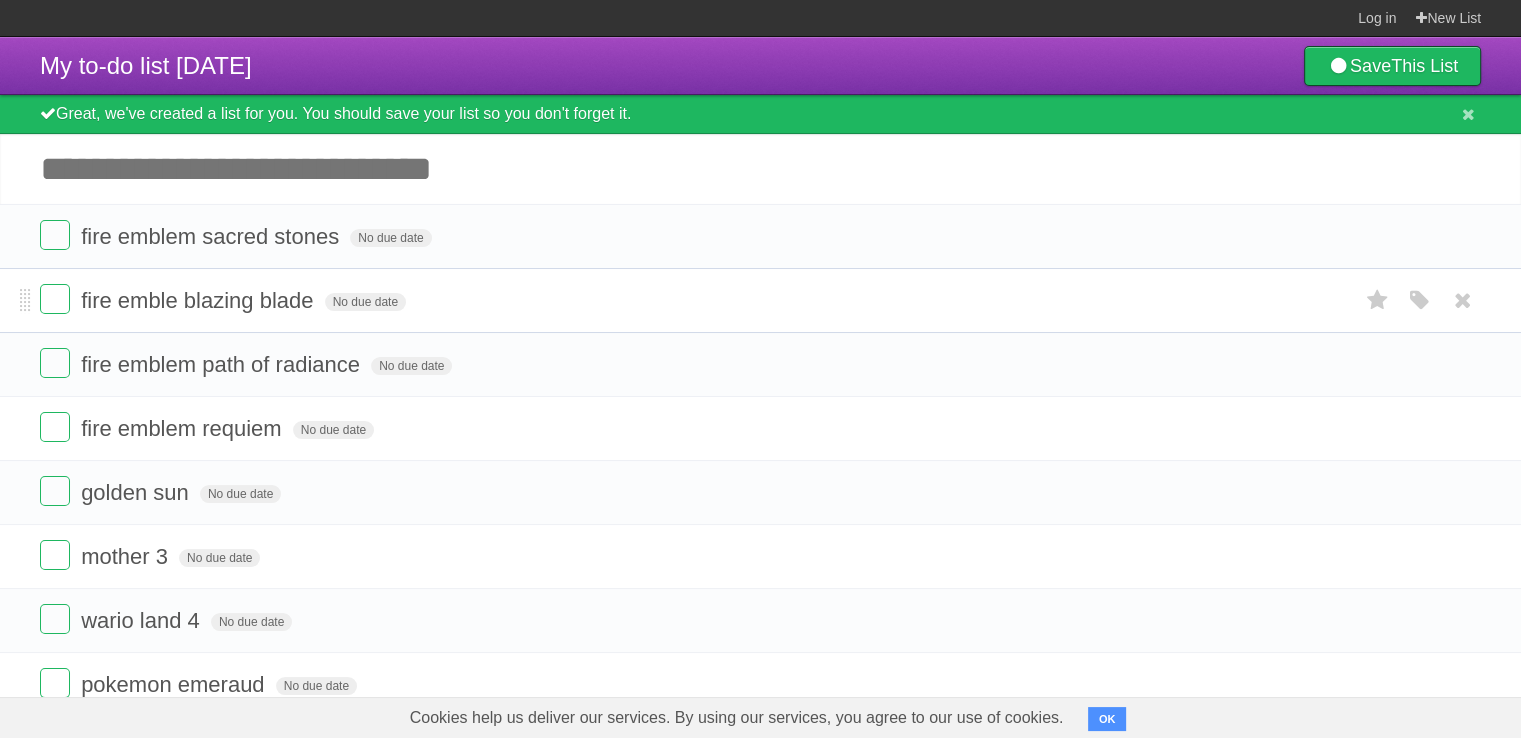 click on "*********" at bounding box center [0, 0] 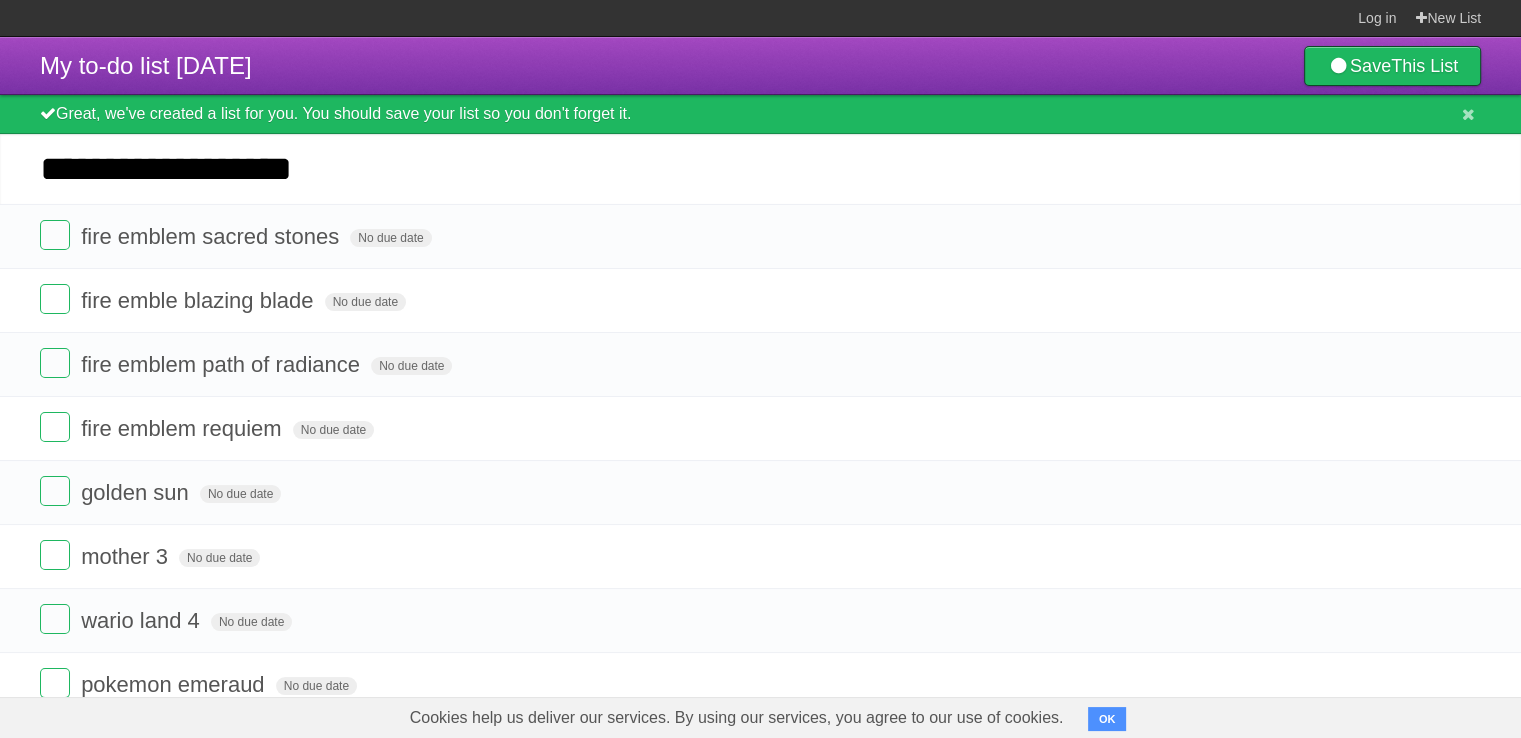 click on "*********" at bounding box center (0, 0) 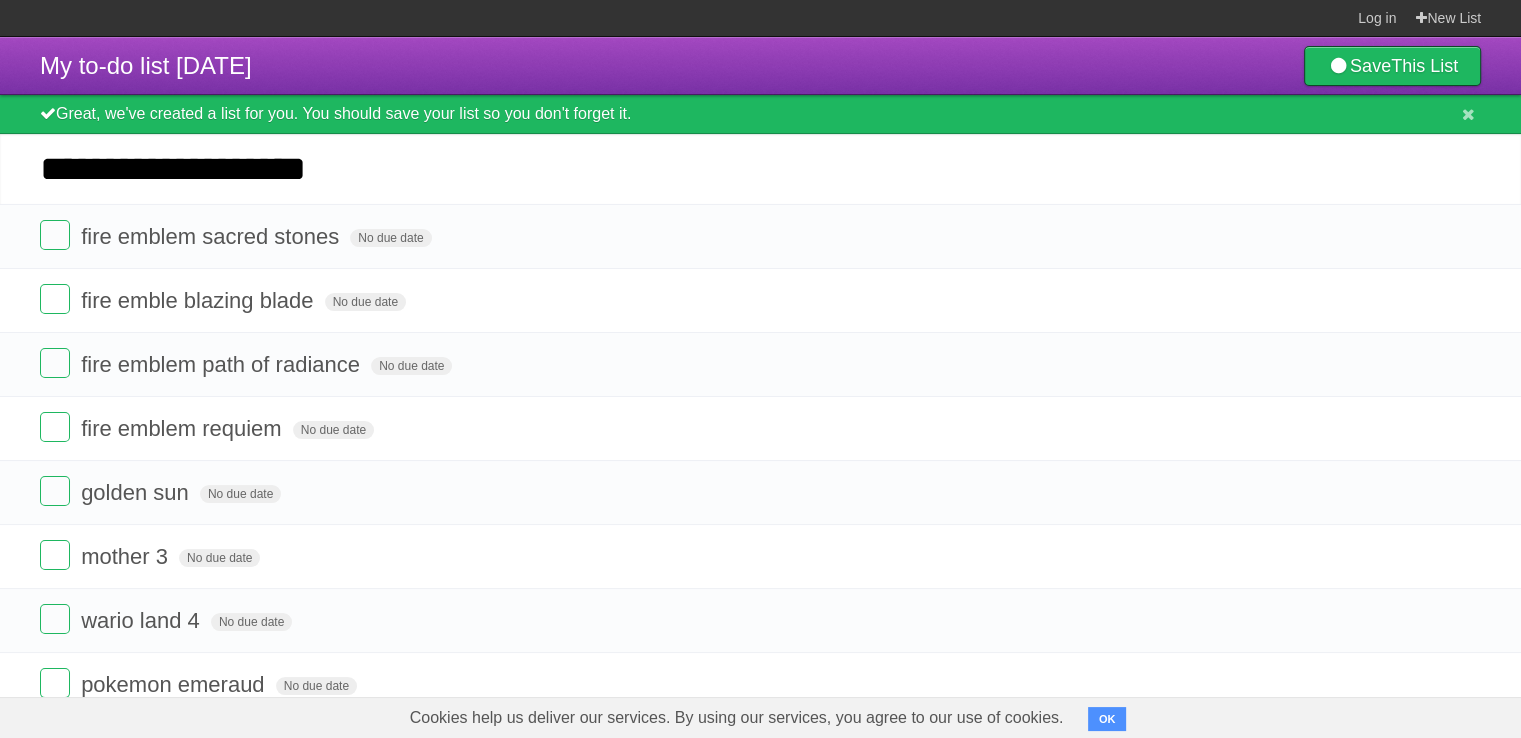 type on "**********" 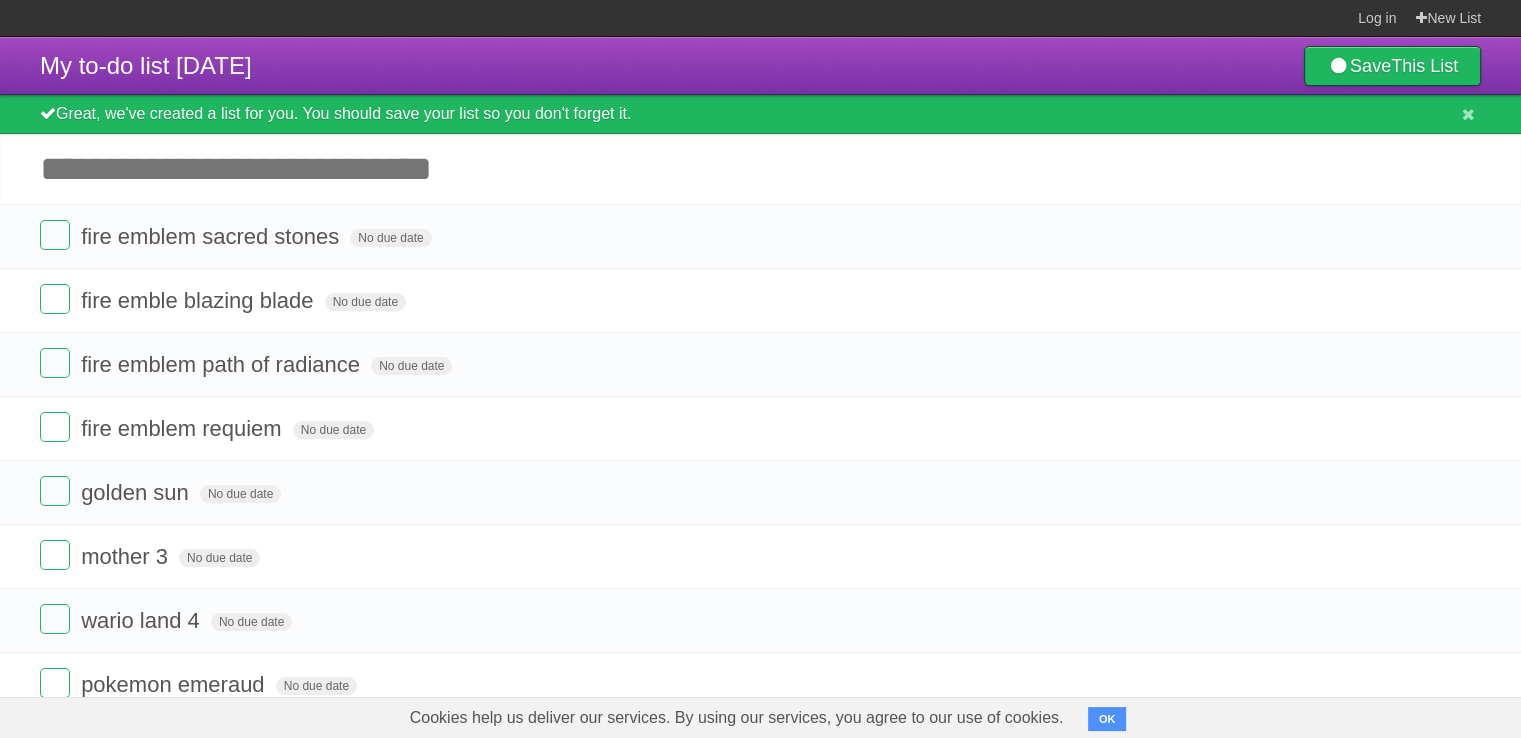 click on "*********" at bounding box center (0, 0) 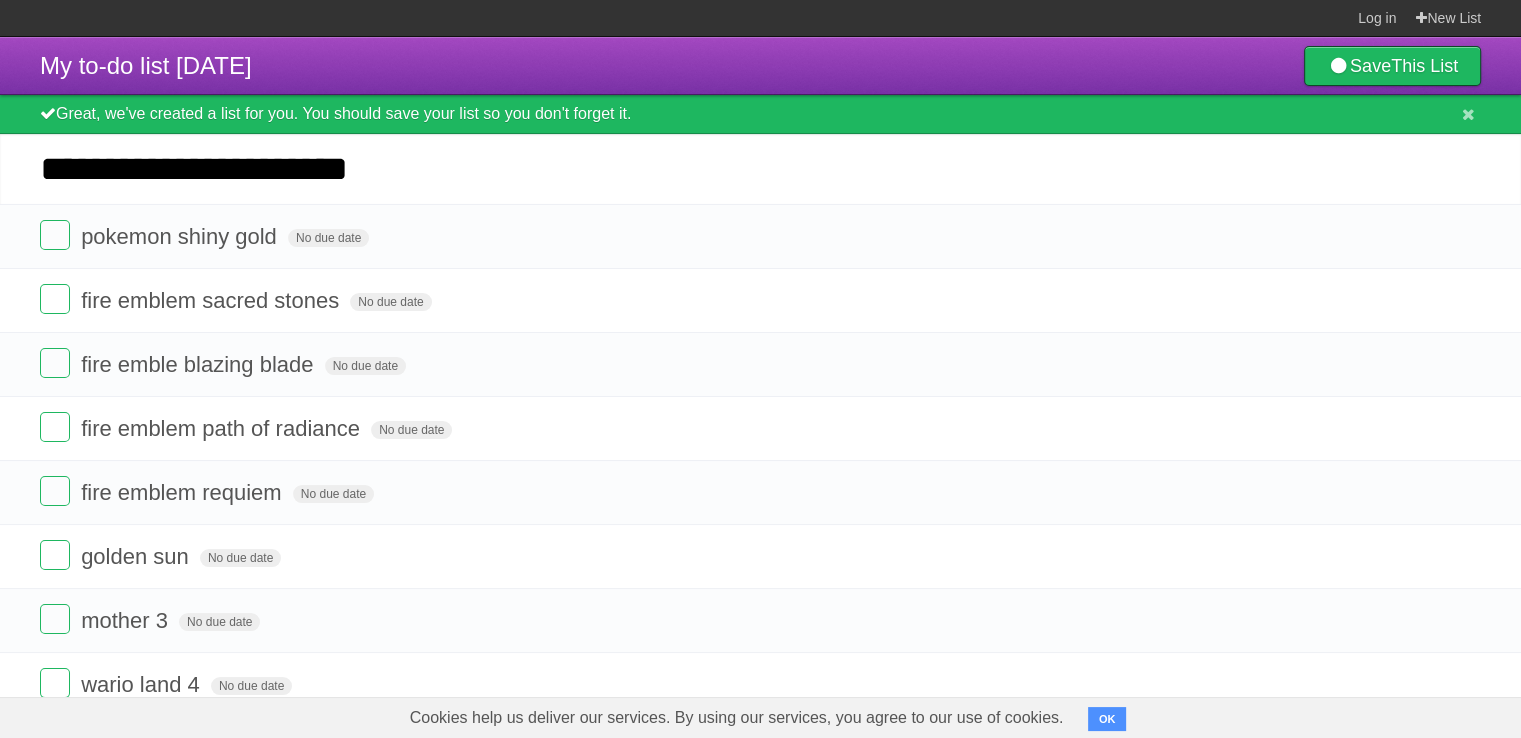 type on "**********" 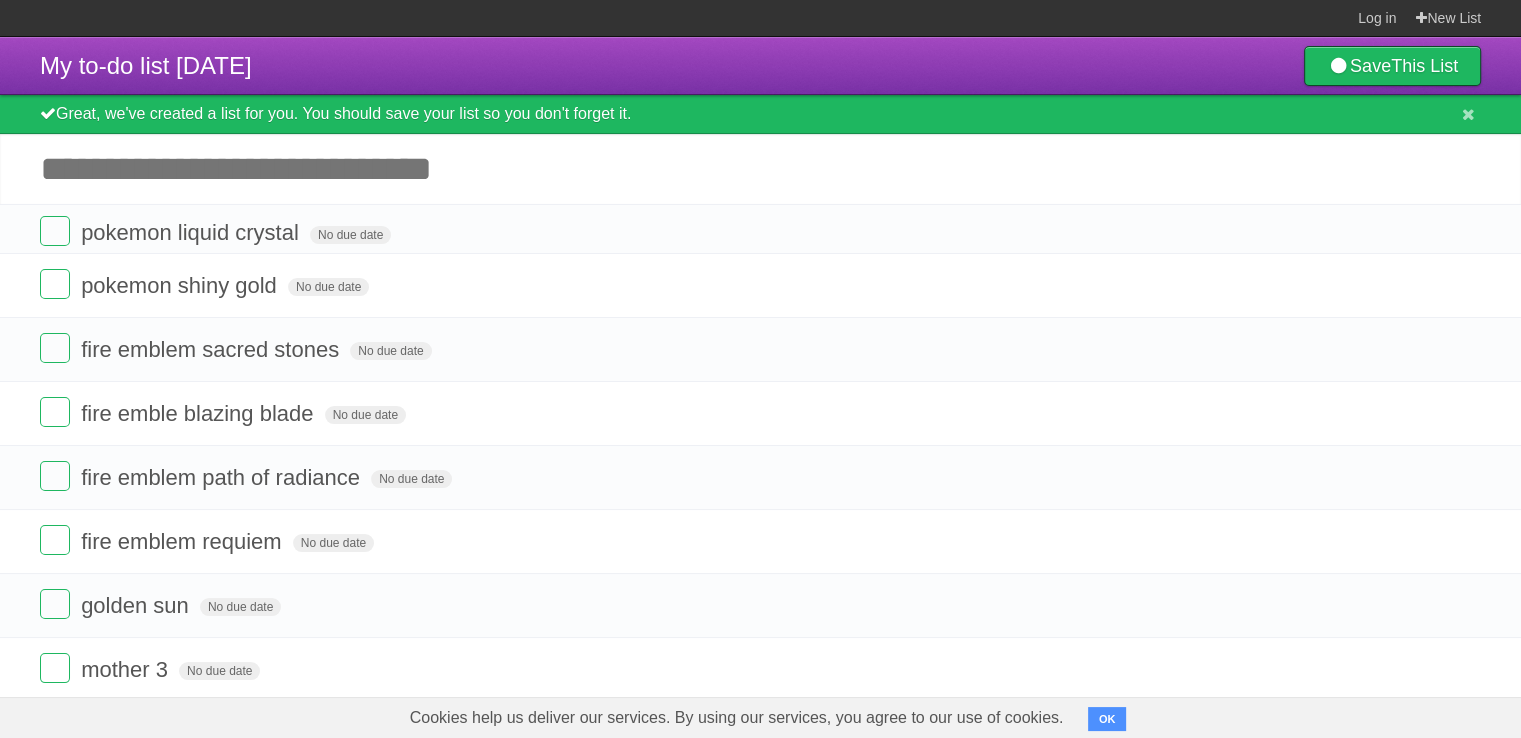 click on "*********" at bounding box center [0, 0] 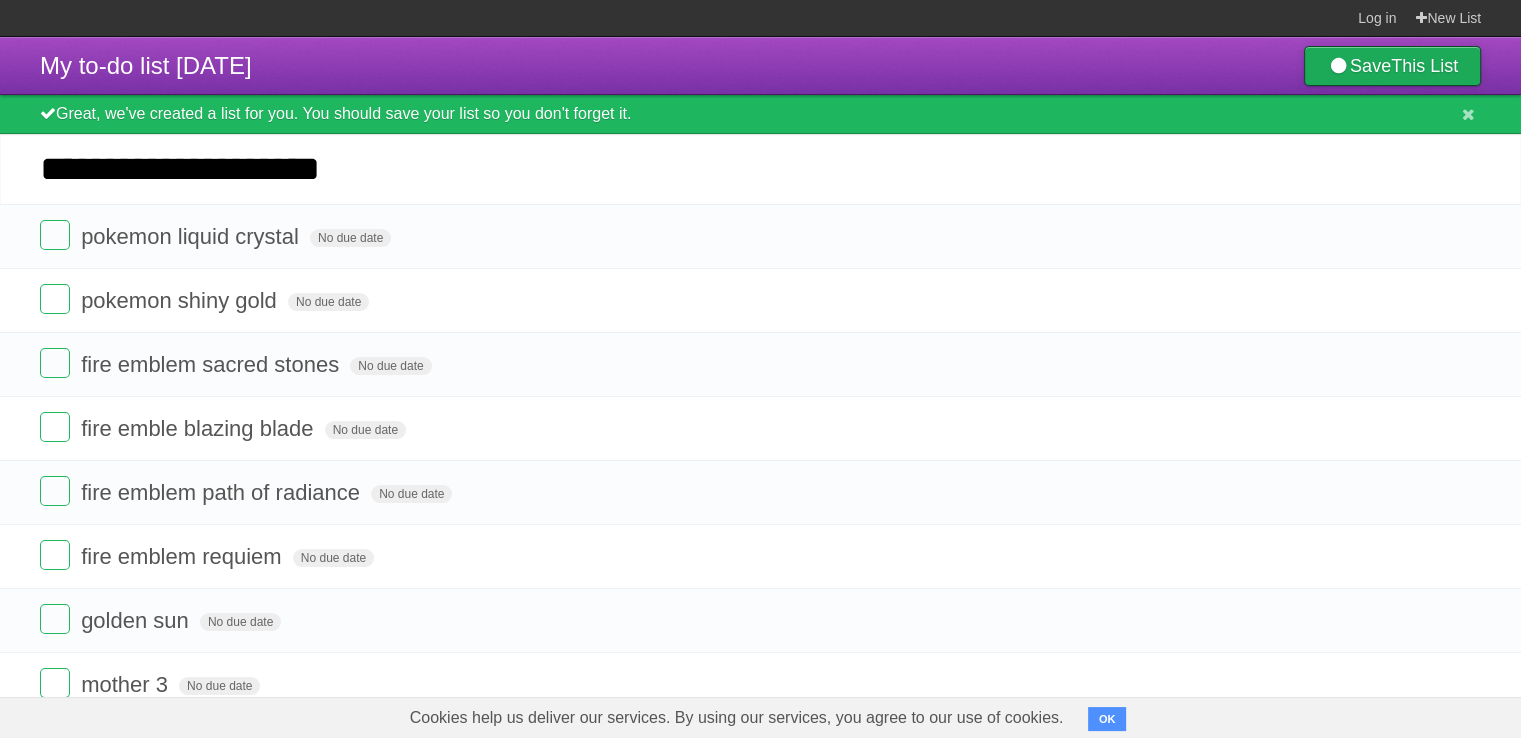 type on "**********" 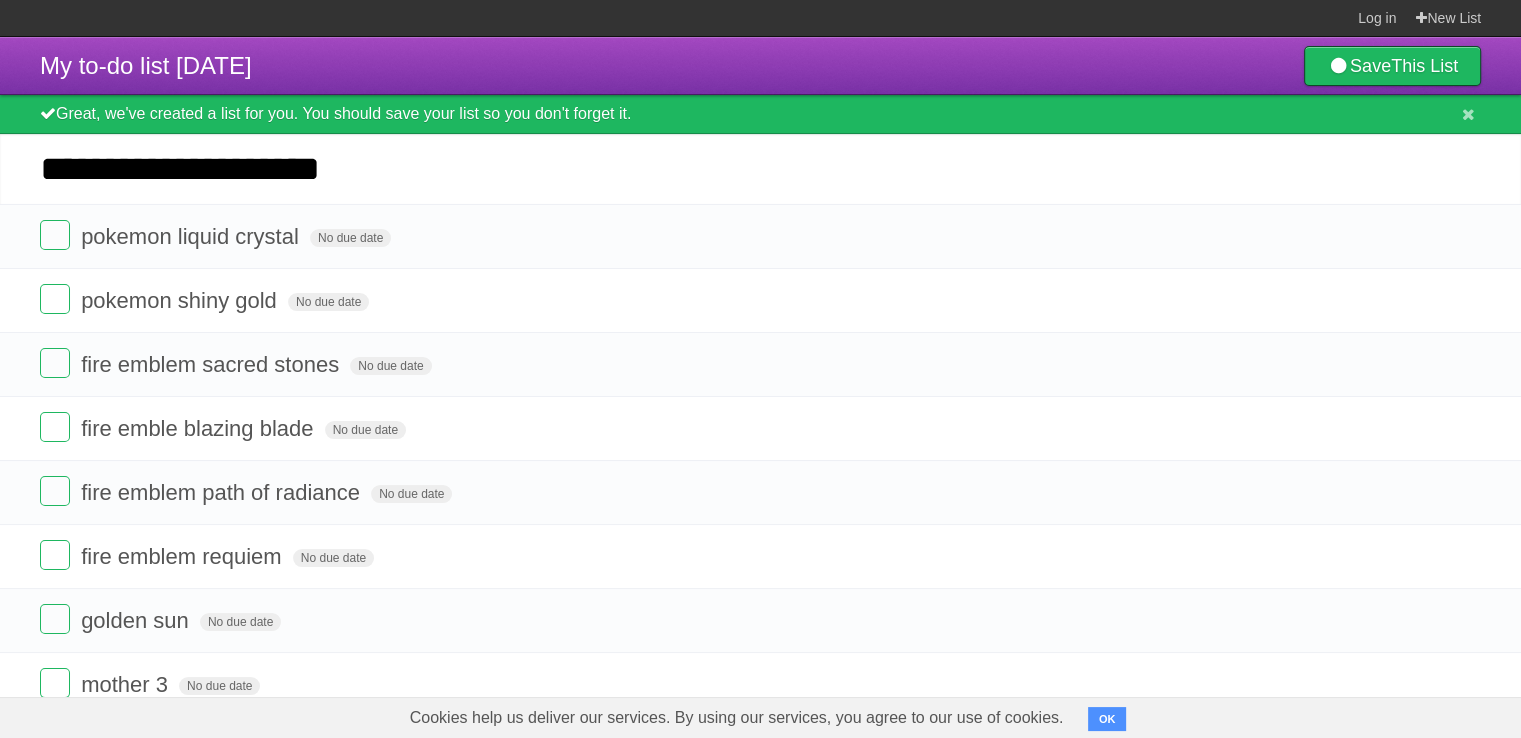 click on "*********" at bounding box center (0, 0) 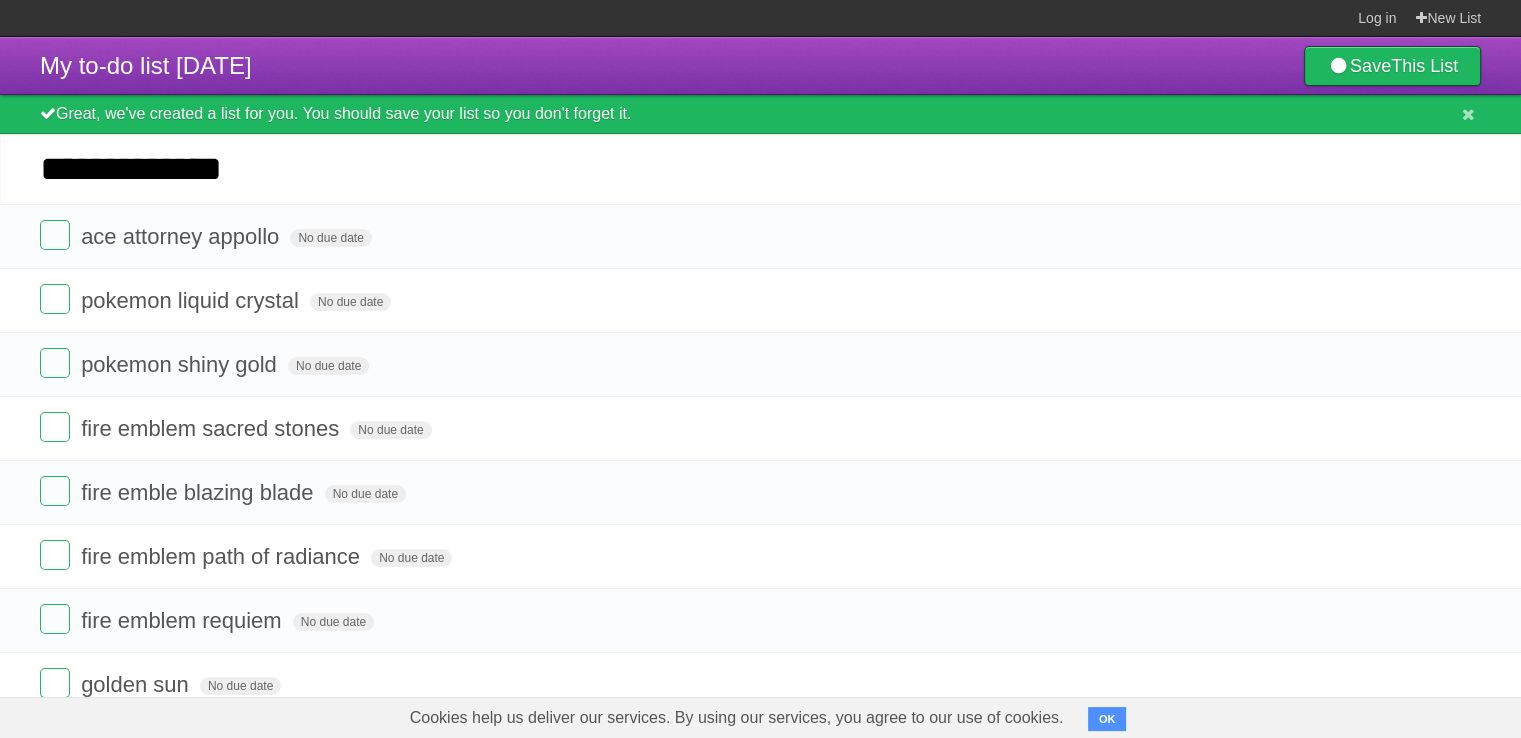 type on "**********" 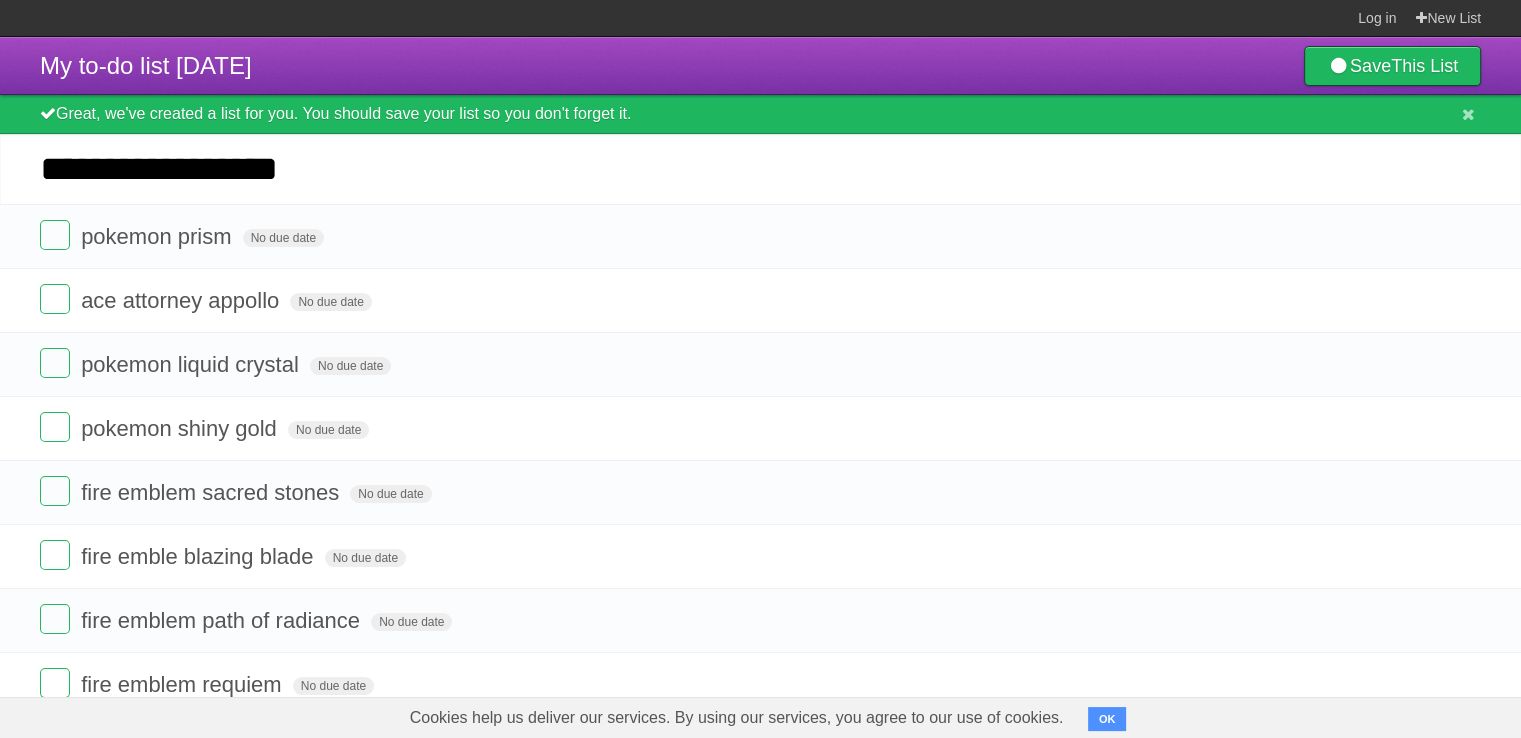 type on "**********" 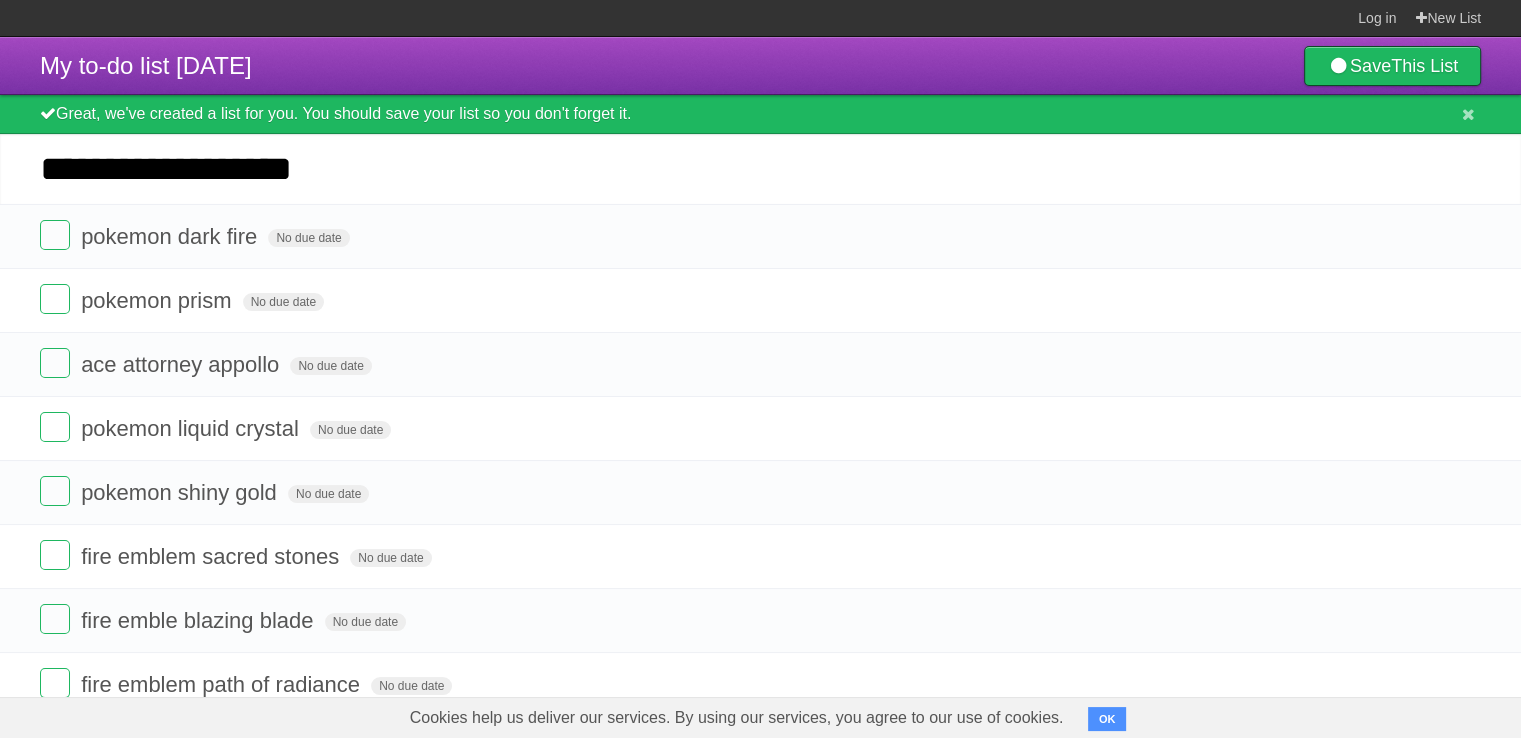type on "**********" 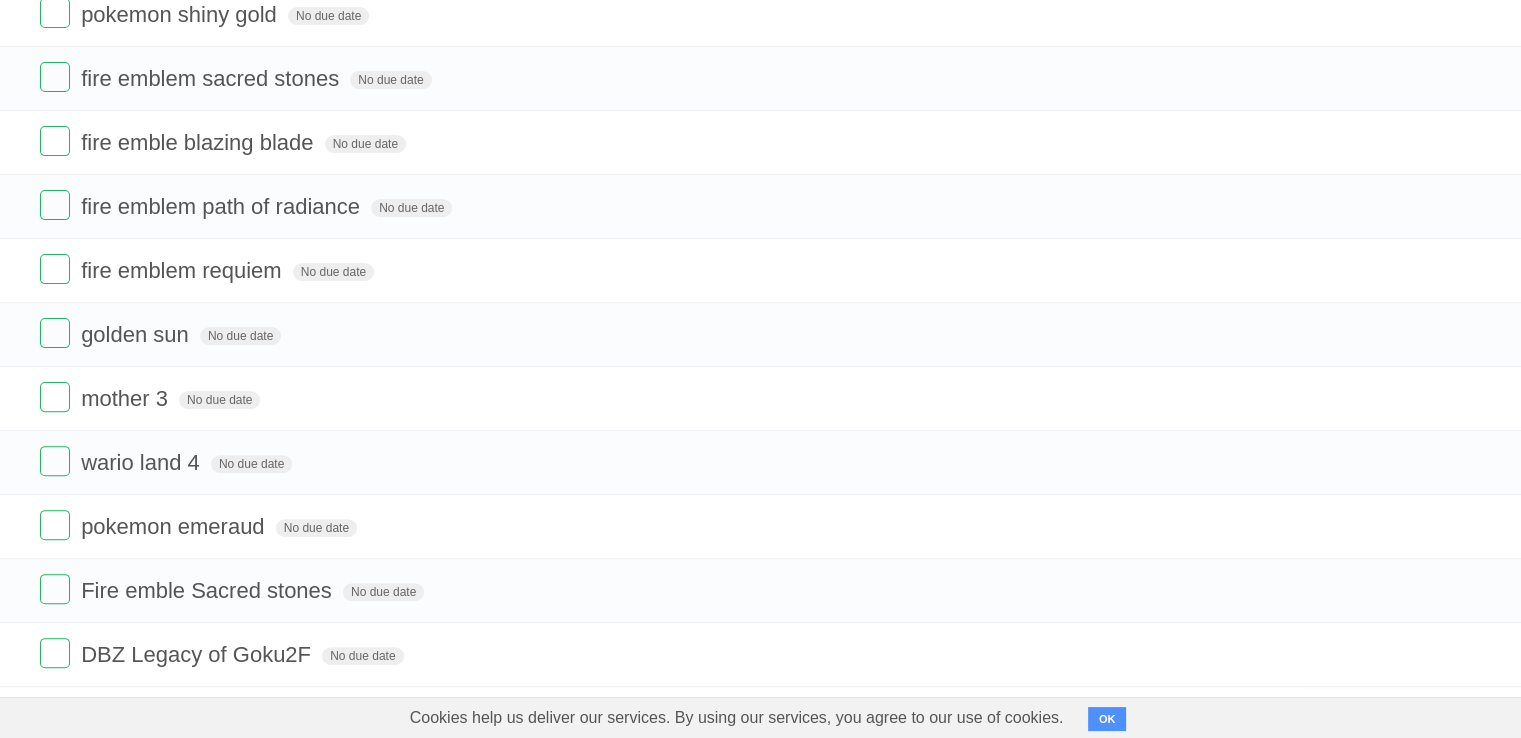 scroll, scrollTop: 556, scrollLeft: 0, axis: vertical 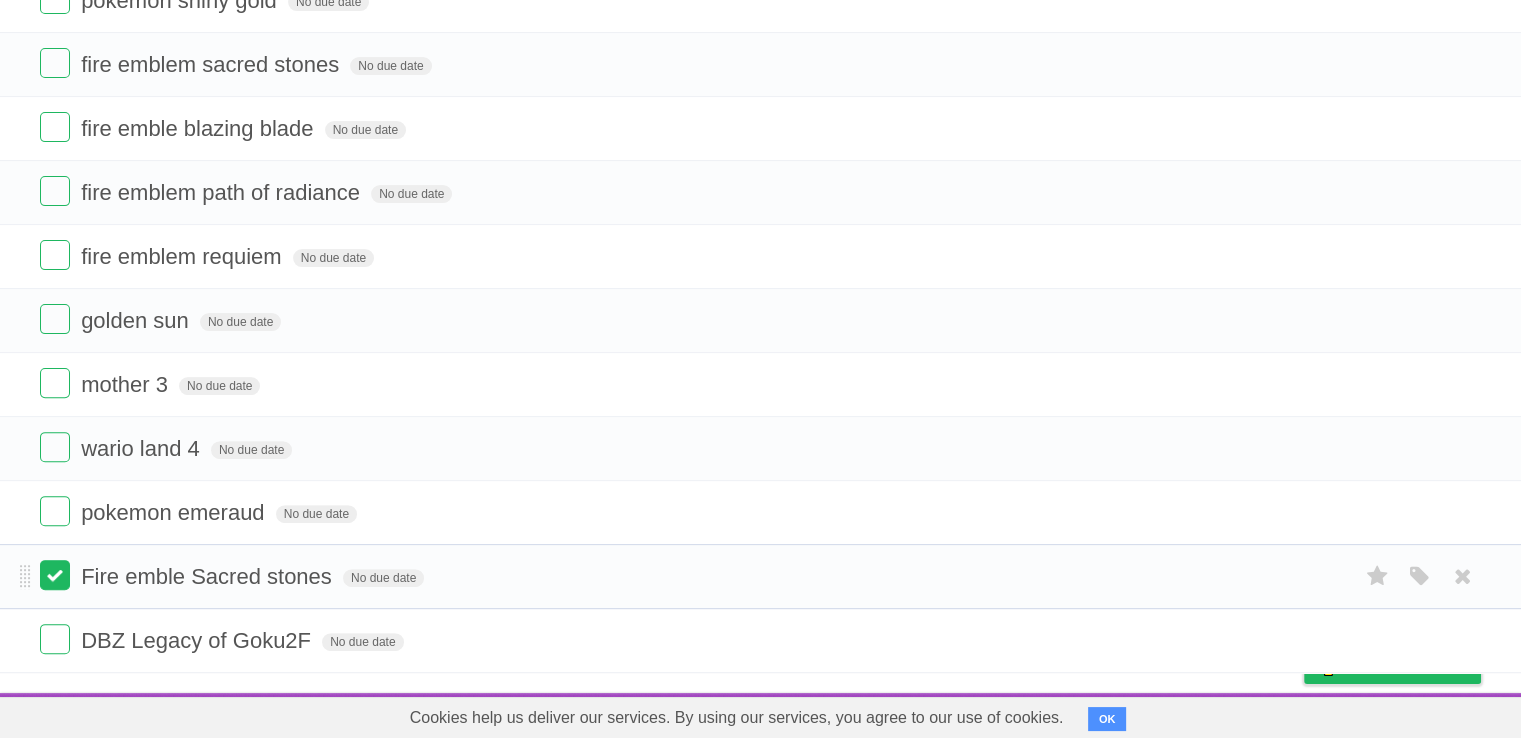 click at bounding box center [55, 575] 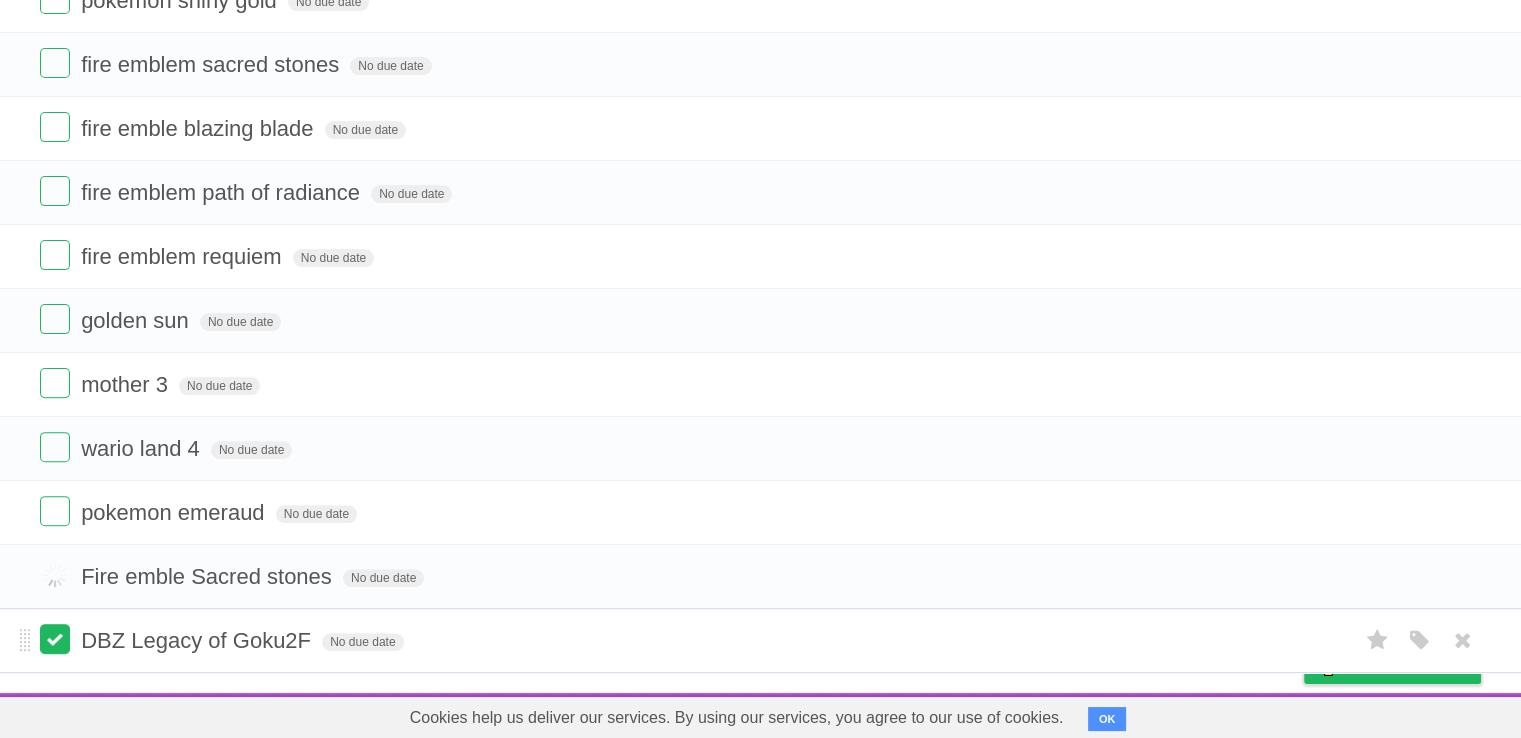 click at bounding box center [55, 639] 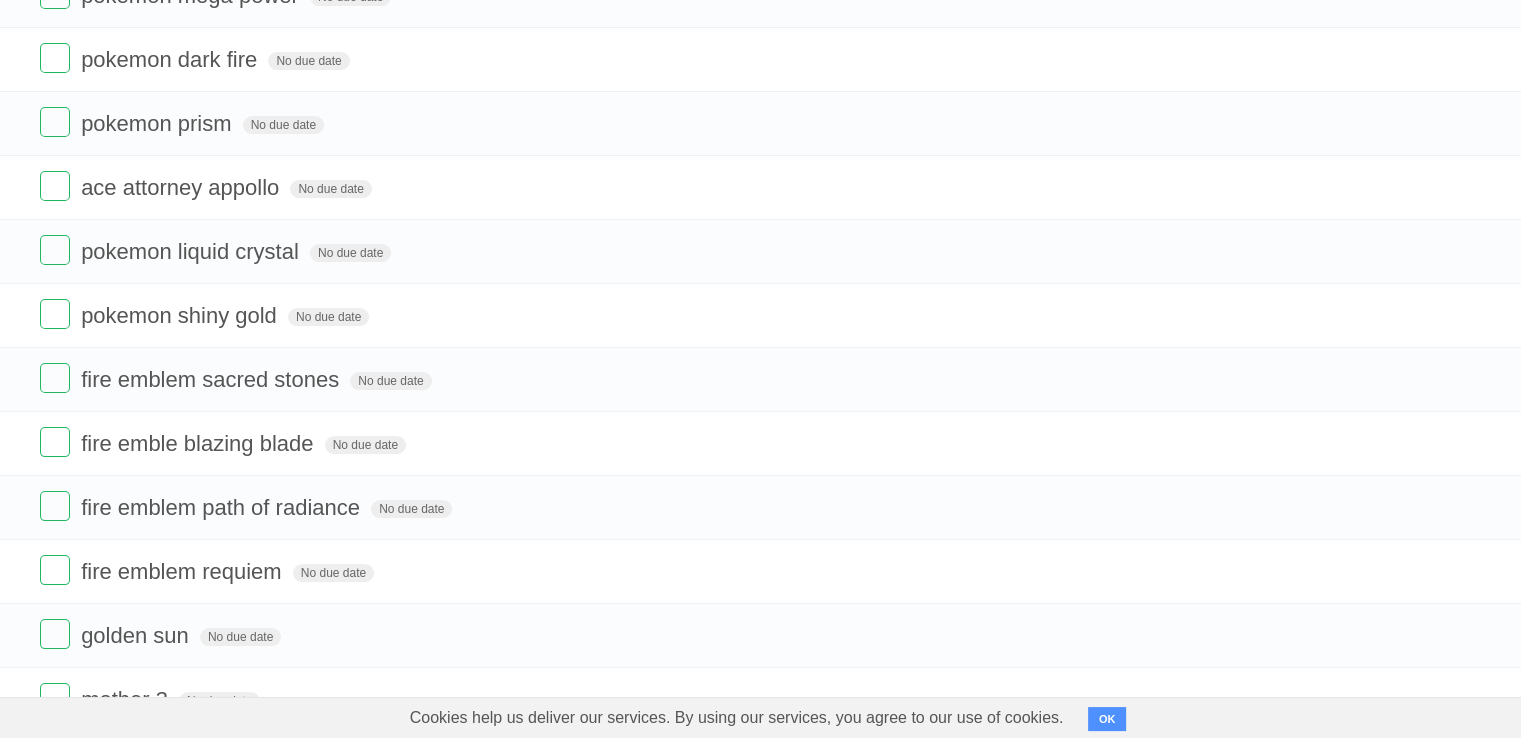 scroll, scrollTop: 224, scrollLeft: 0, axis: vertical 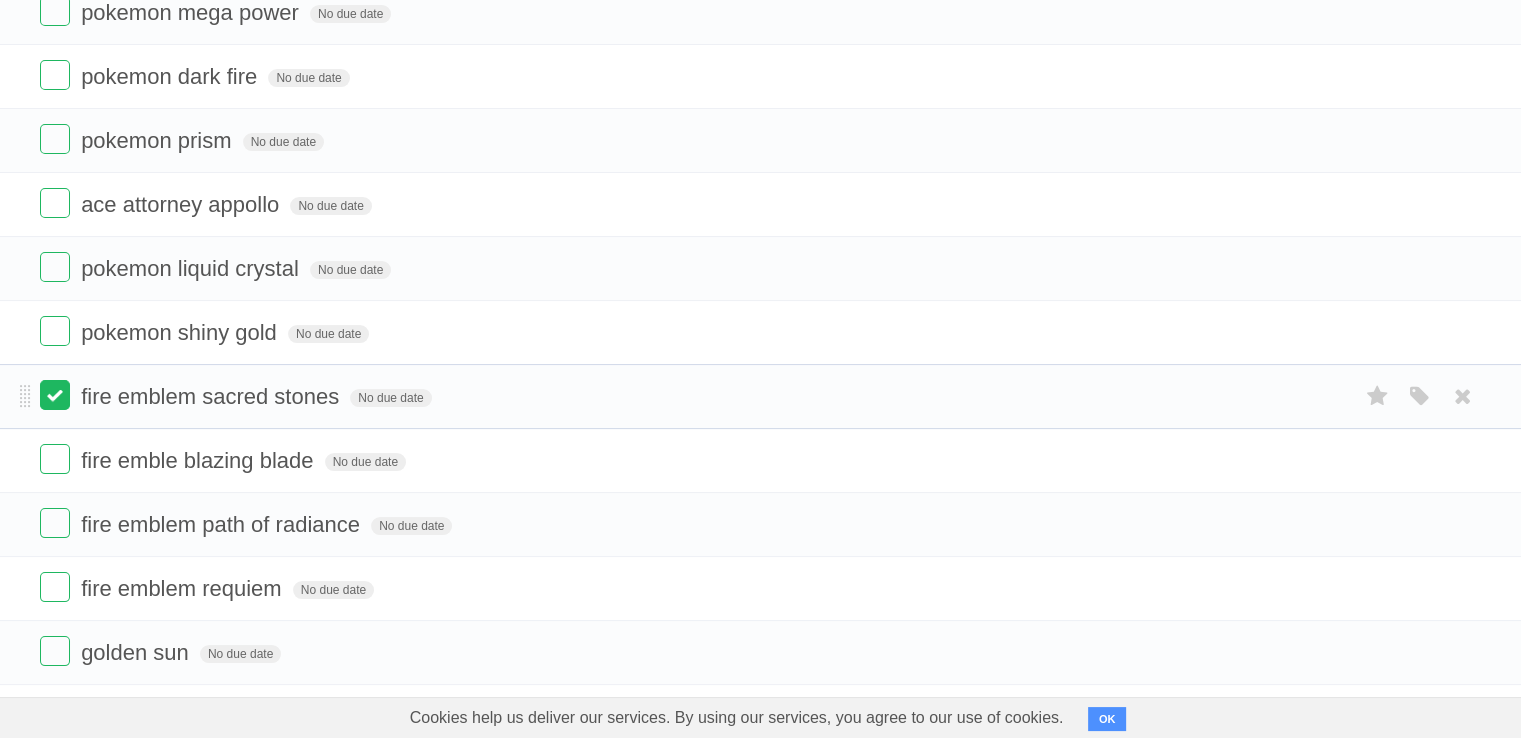 click at bounding box center [55, 395] 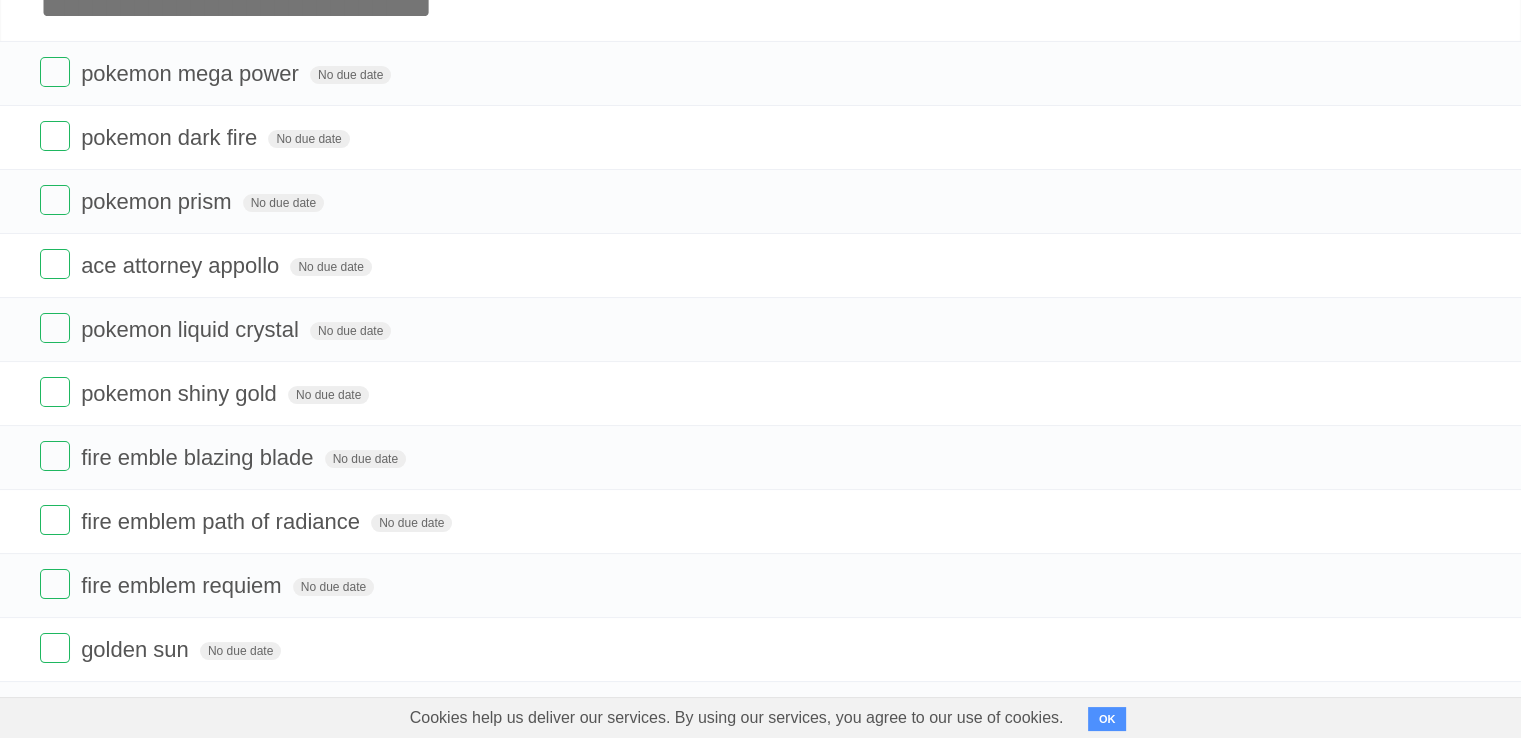 scroll, scrollTop: 127, scrollLeft: 0, axis: vertical 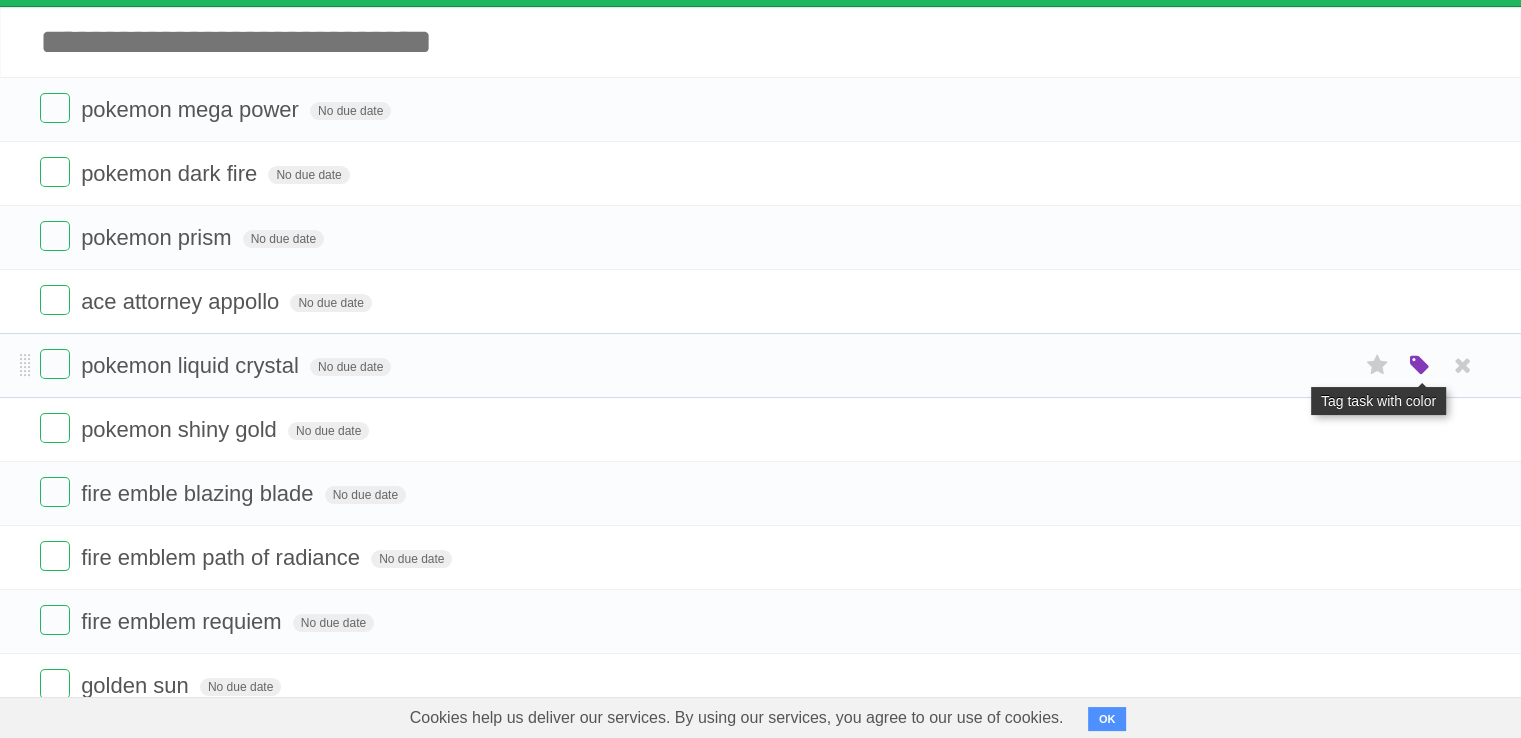drag, startPoint x: 1296, startPoint y: 421, endPoint x: 1412, endPoint y: 373, distance: 125.53884 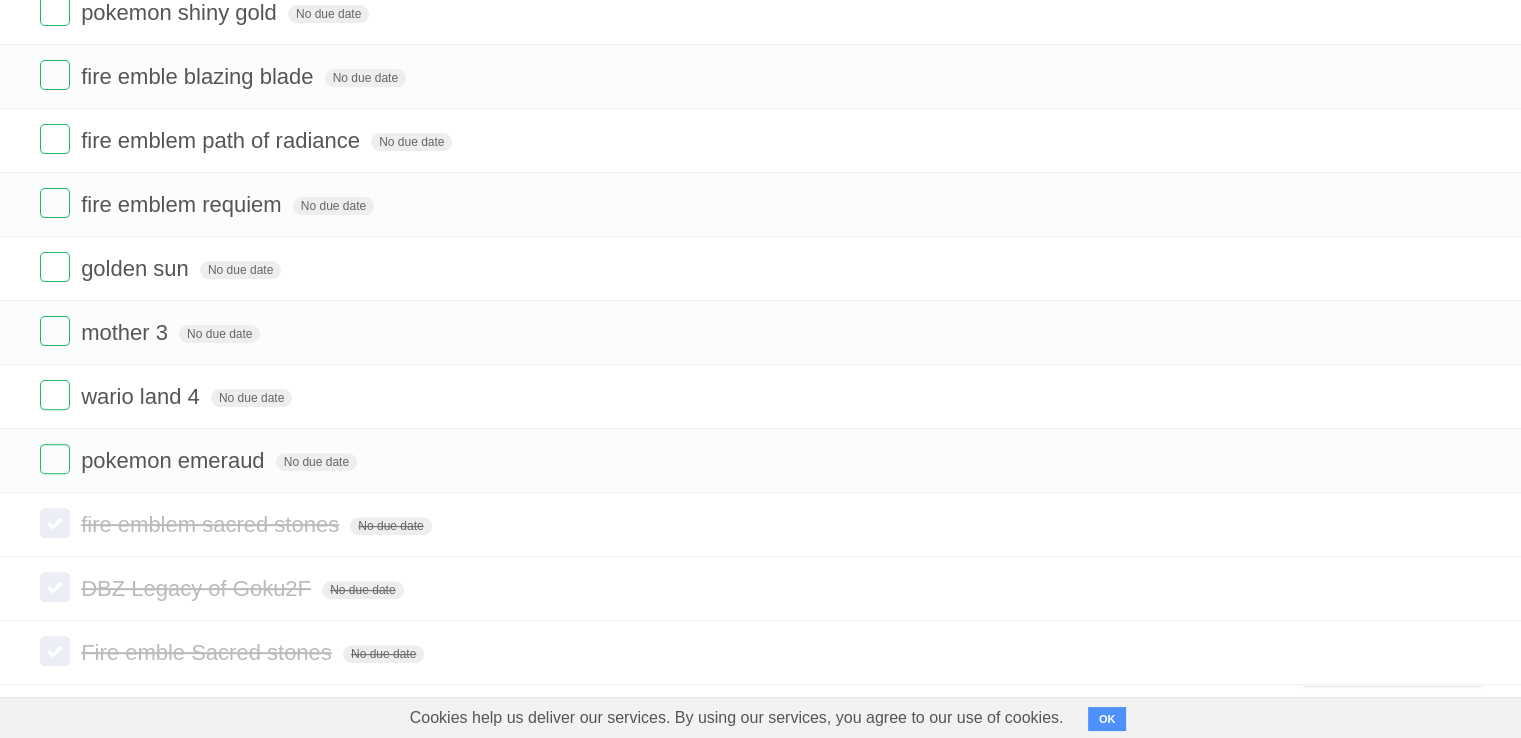 scroll, scrollTop: 556, scrollLeft: 0, axis: vertical 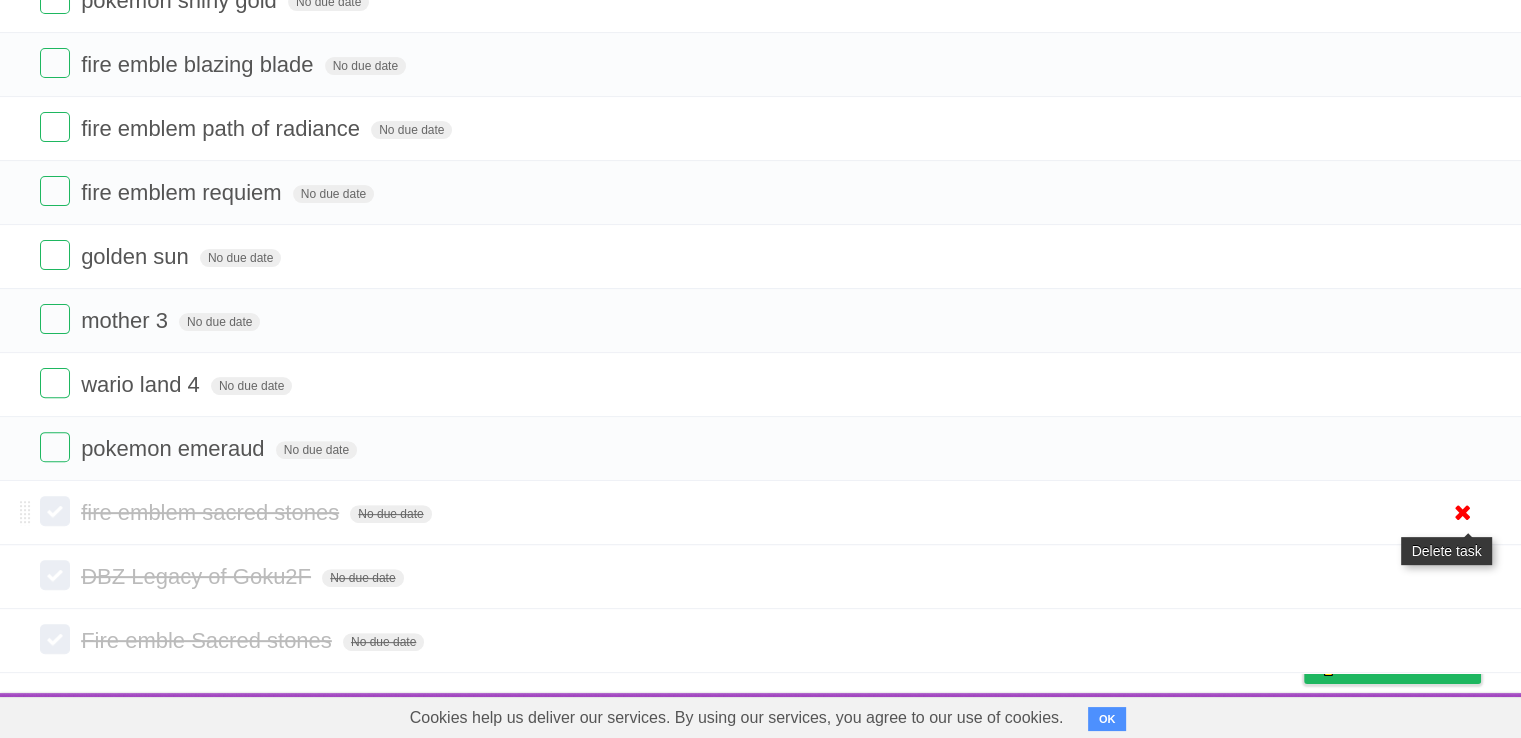 click at bounding box center [1463, 512] 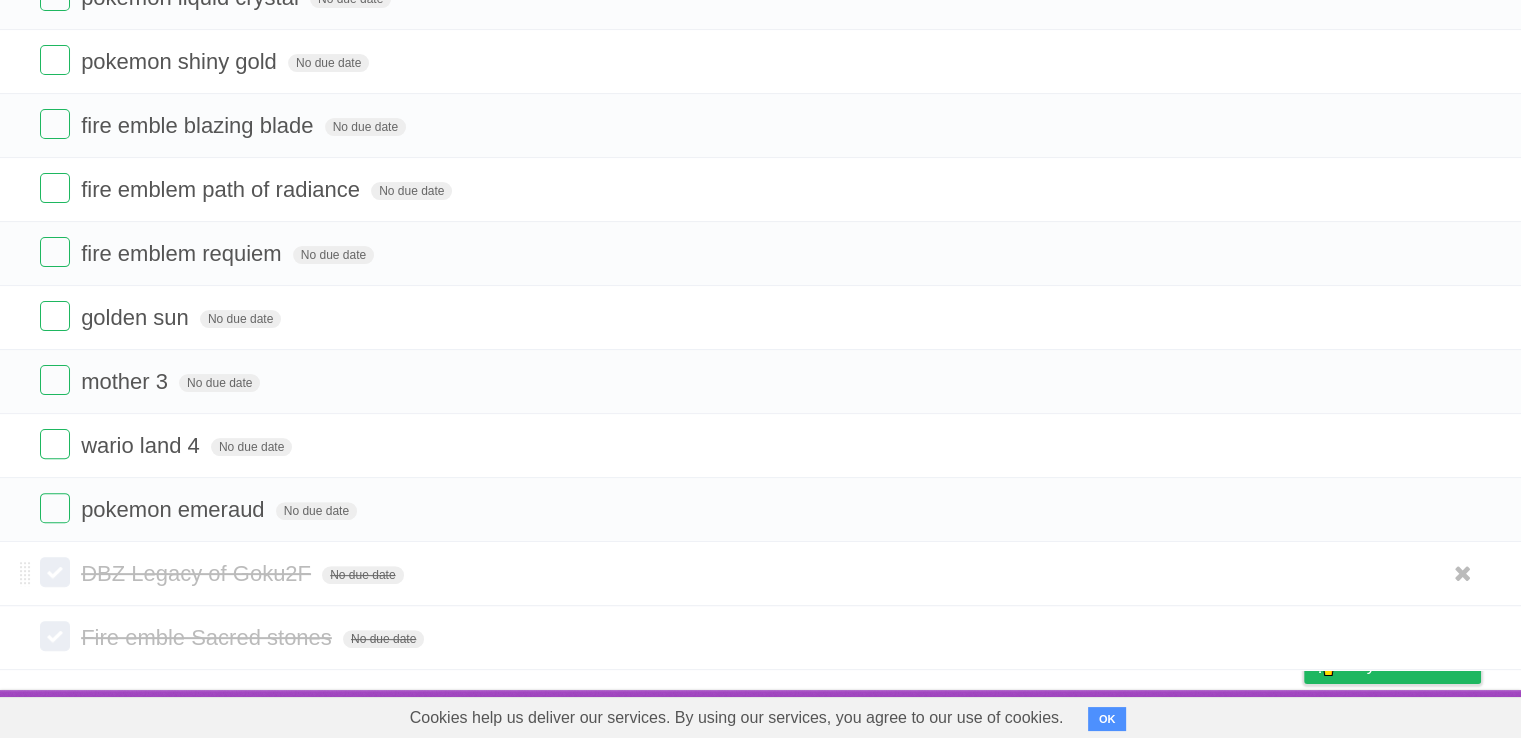 scroll, scrollTop: 492, scrollLeft: 0, axis: vertical 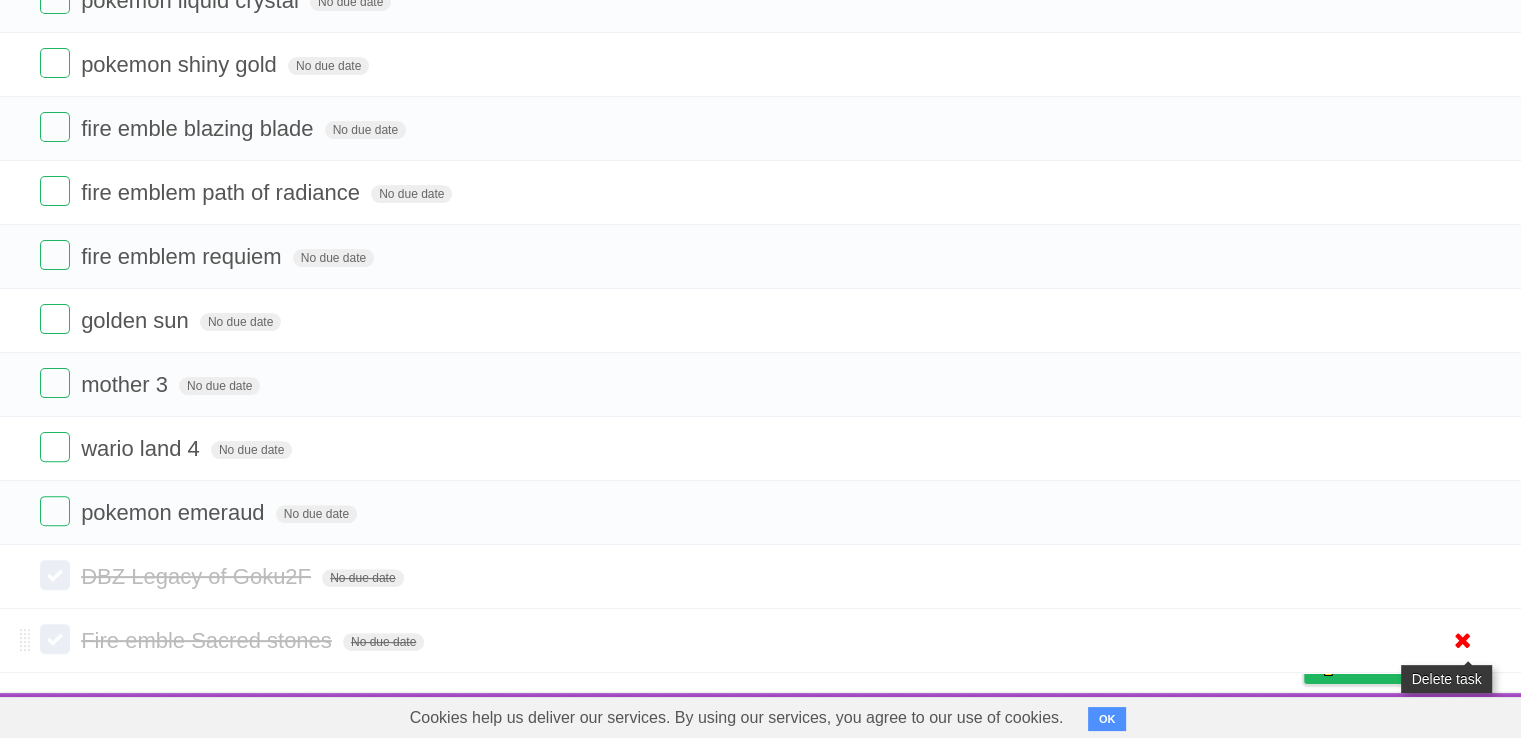 click at bounding box center [1463, 640] 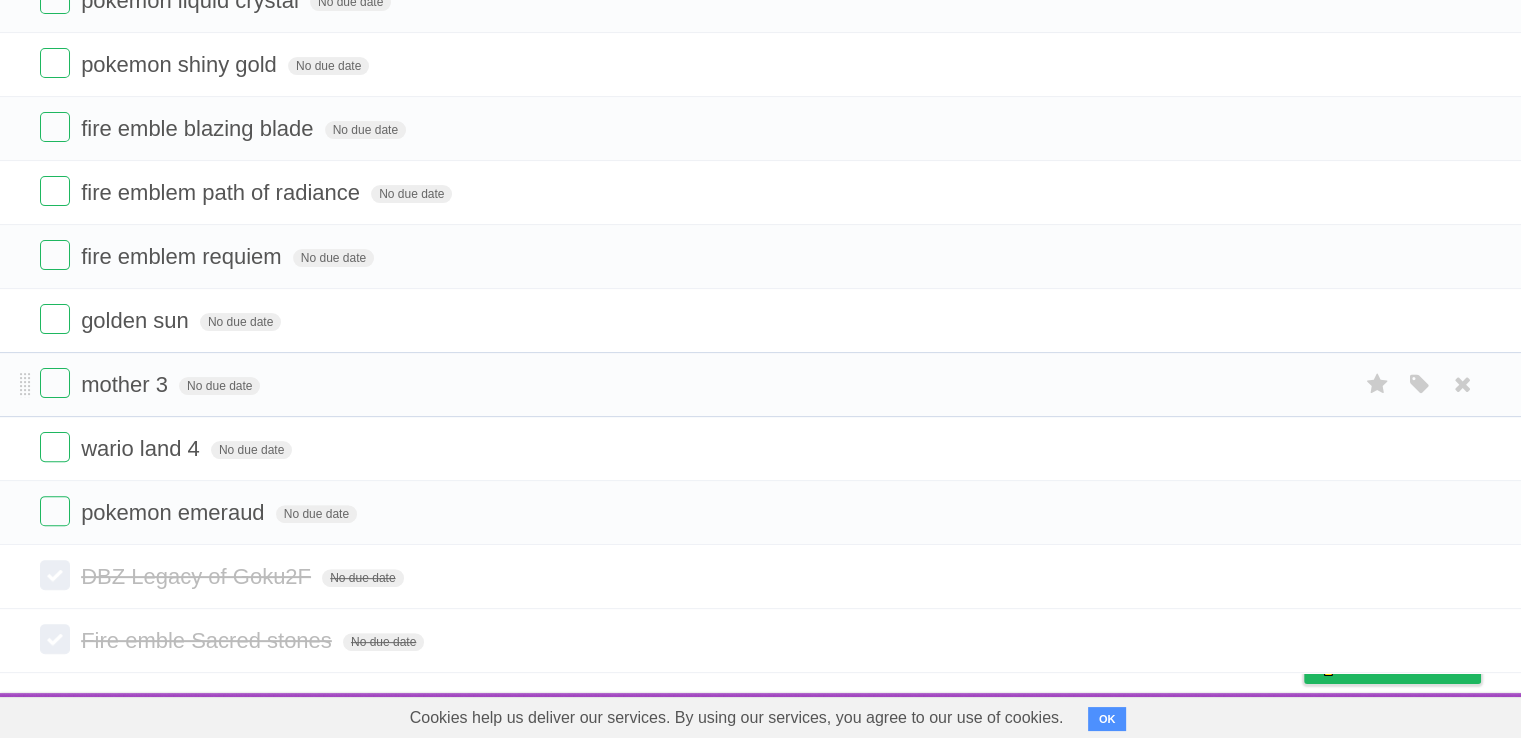 scroll, scrollTop: 428, scrollLeft: 0, axis: vertical 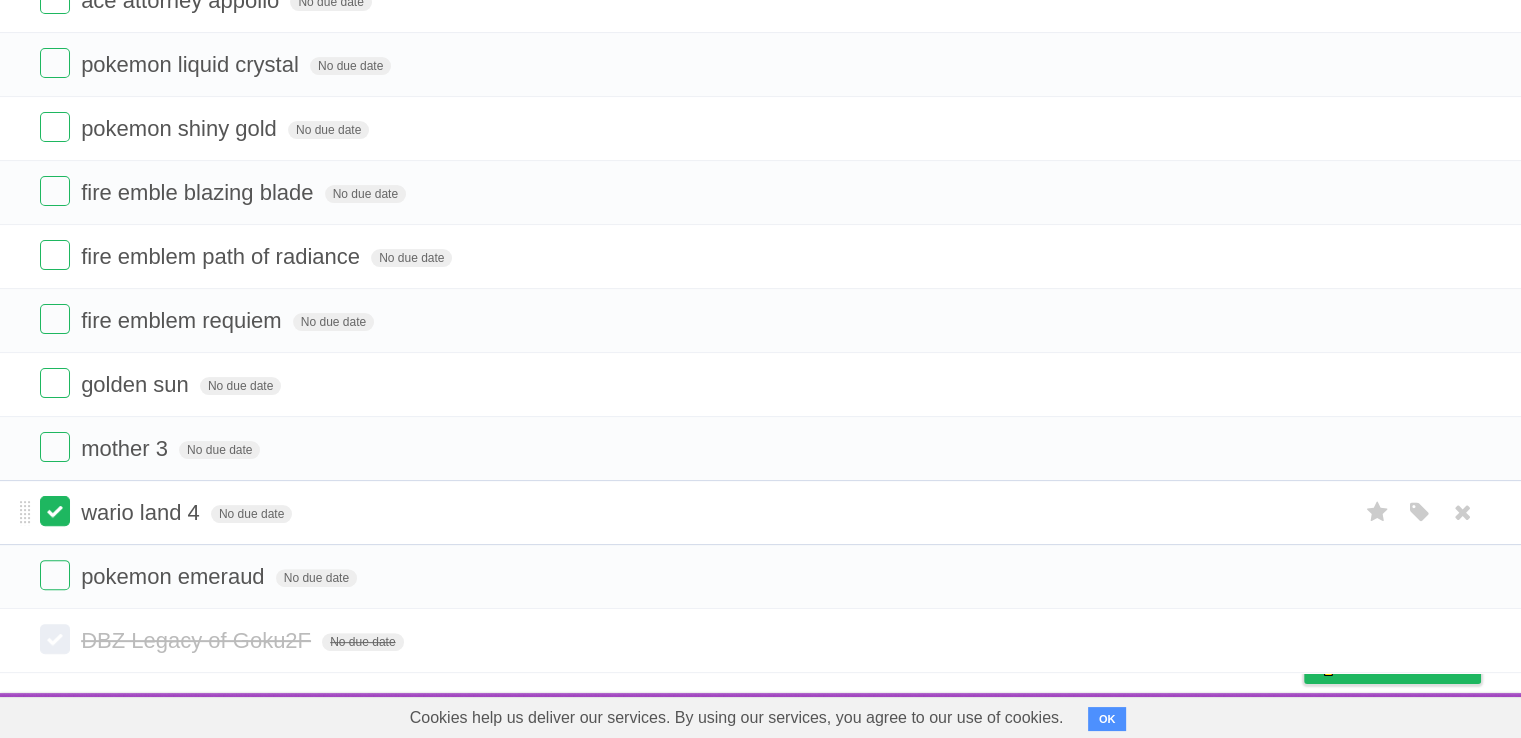 click at bounding box center (55, 511) 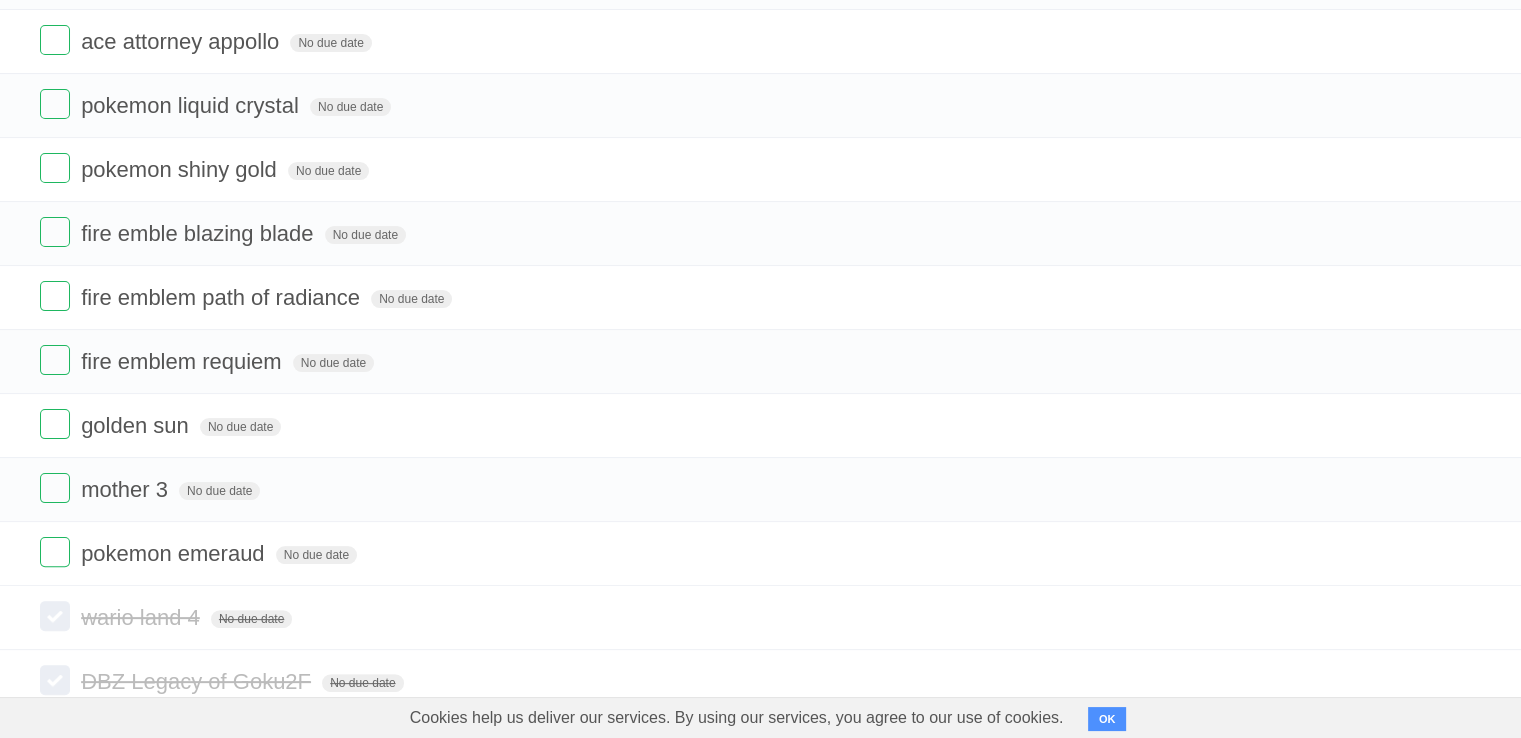 scroll, scrollTop: 383, scrollLeft: 0, axis: vertical 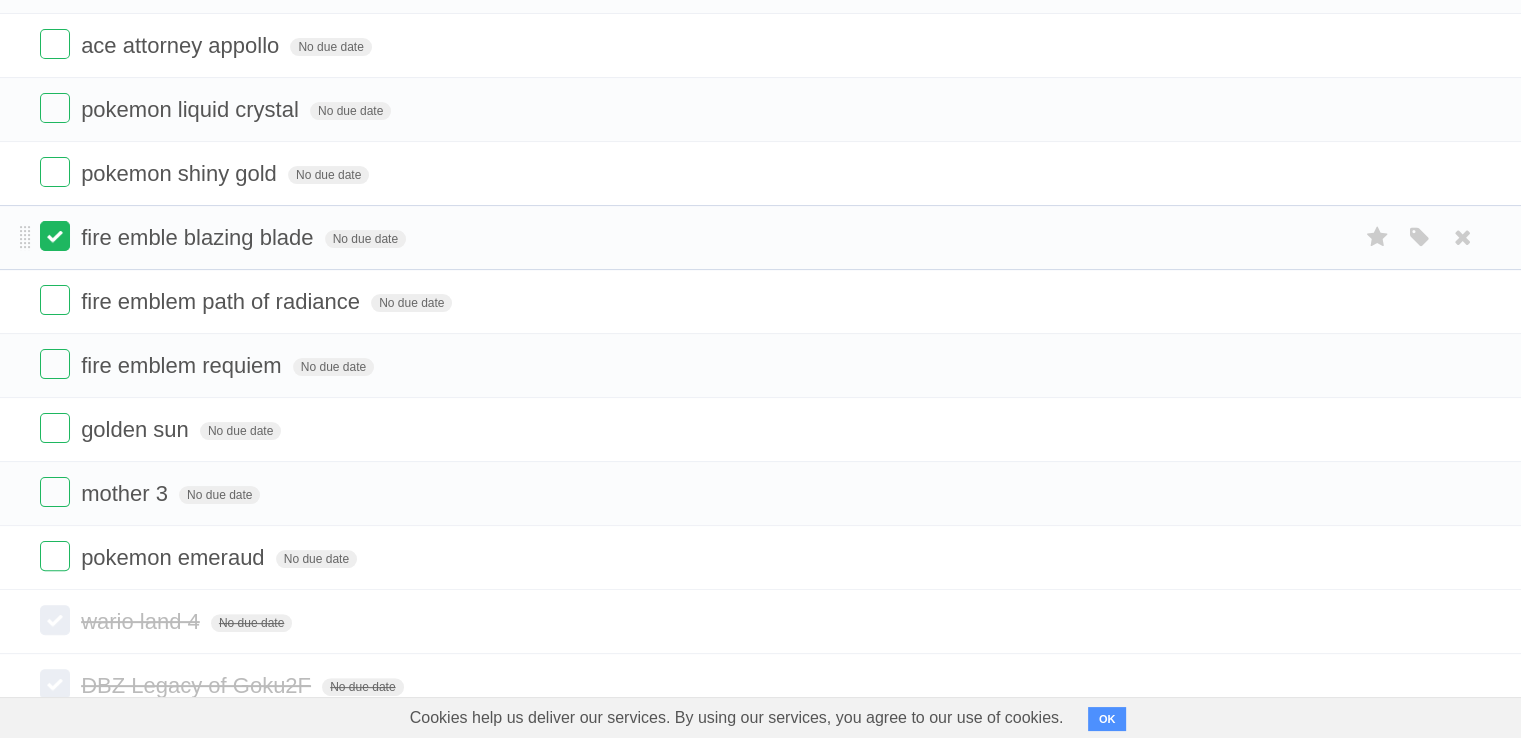 click at bounding box center [55, 236] 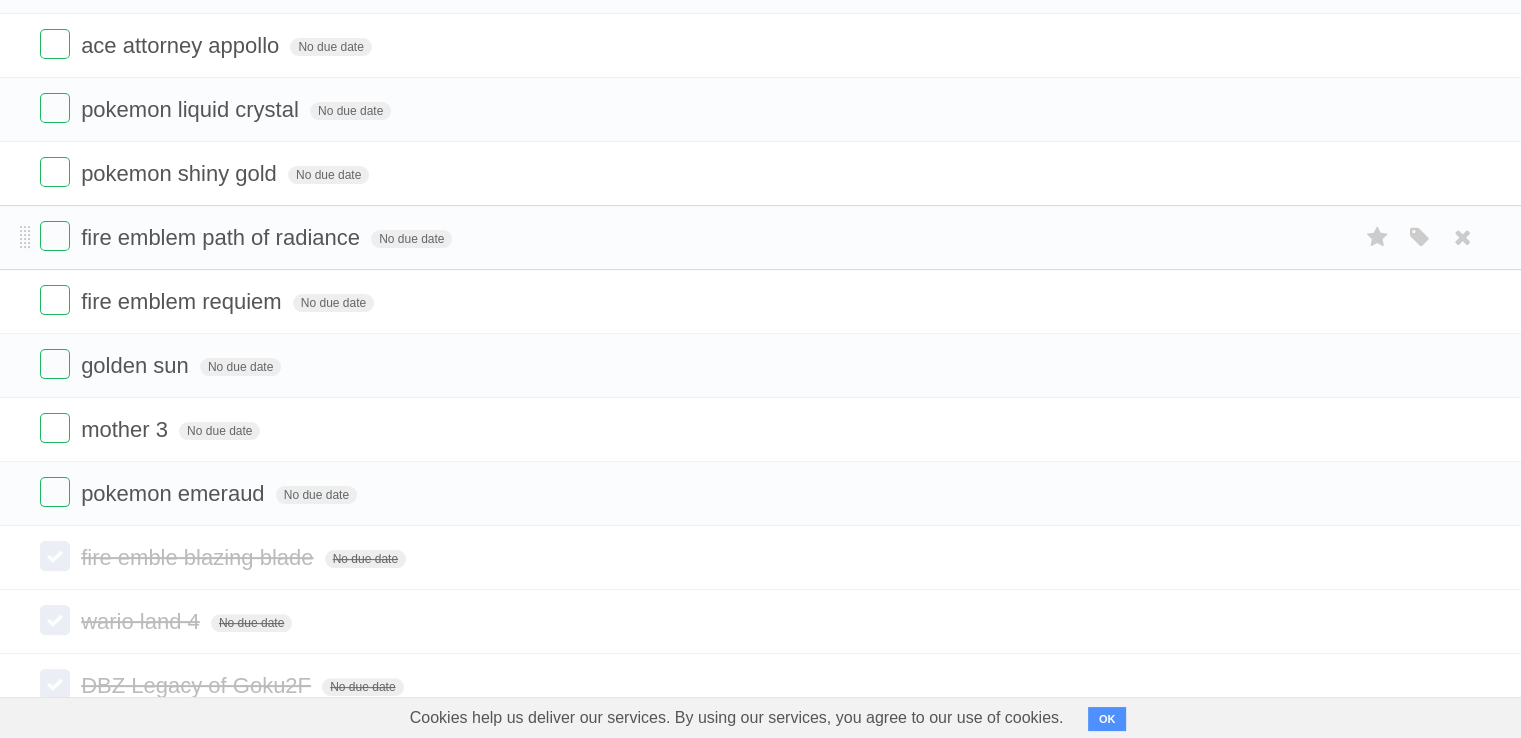 click on "fire emblem requiem
No due date
White
Red
Blue
Green
Purple
Orange" at bounding box center (760, 301) 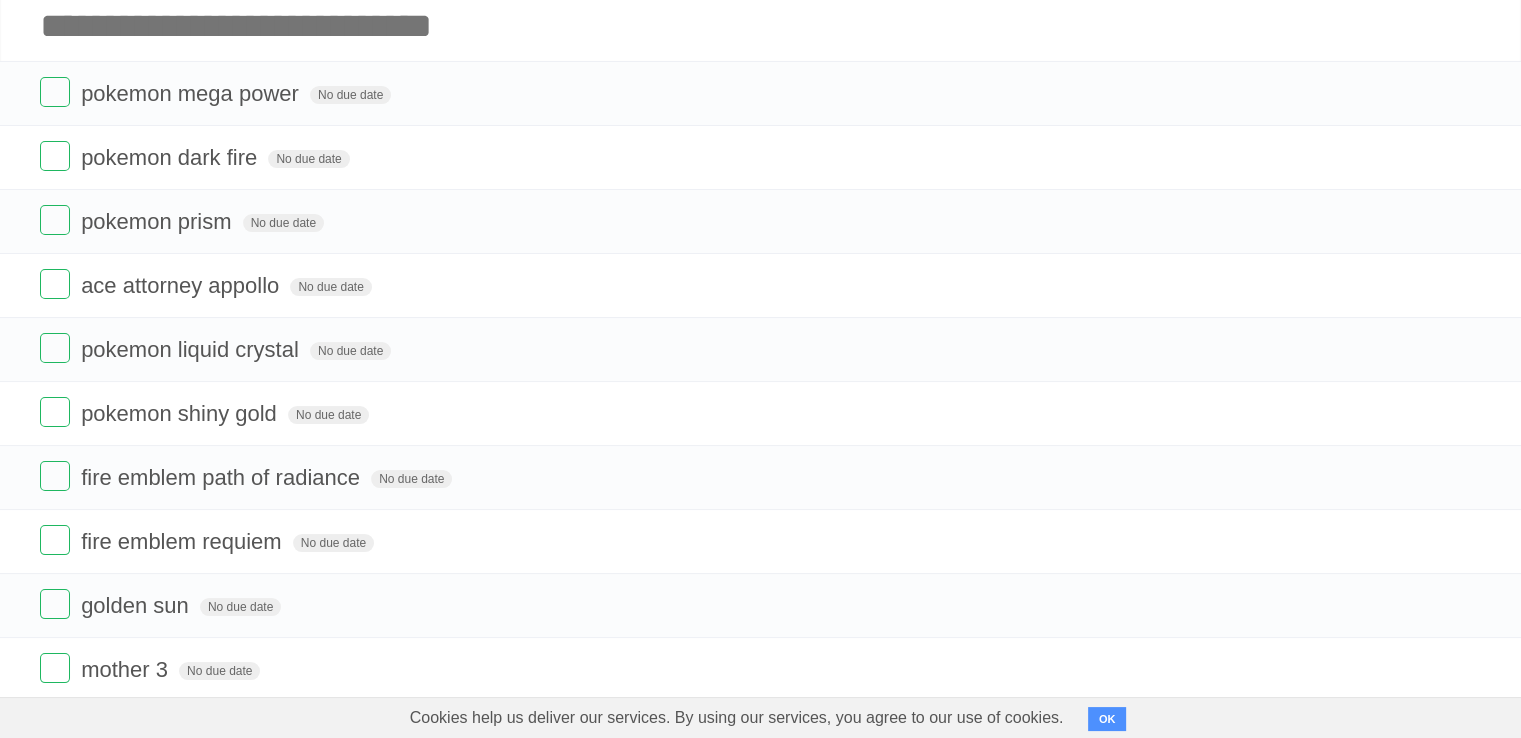 scroll, scrollTop: 137, scrollLeft: 0, axis: vertical 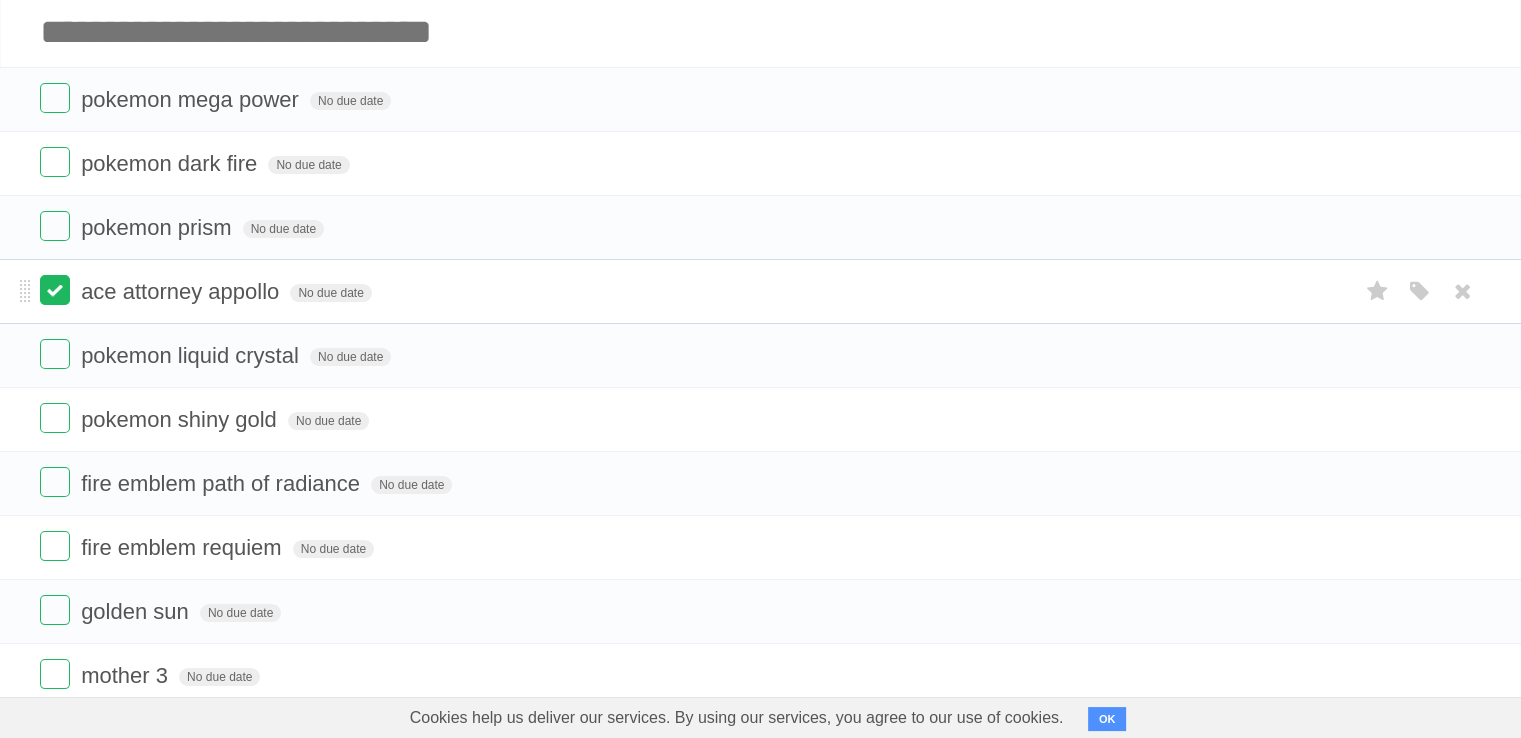click at bounding box center [55, 290] 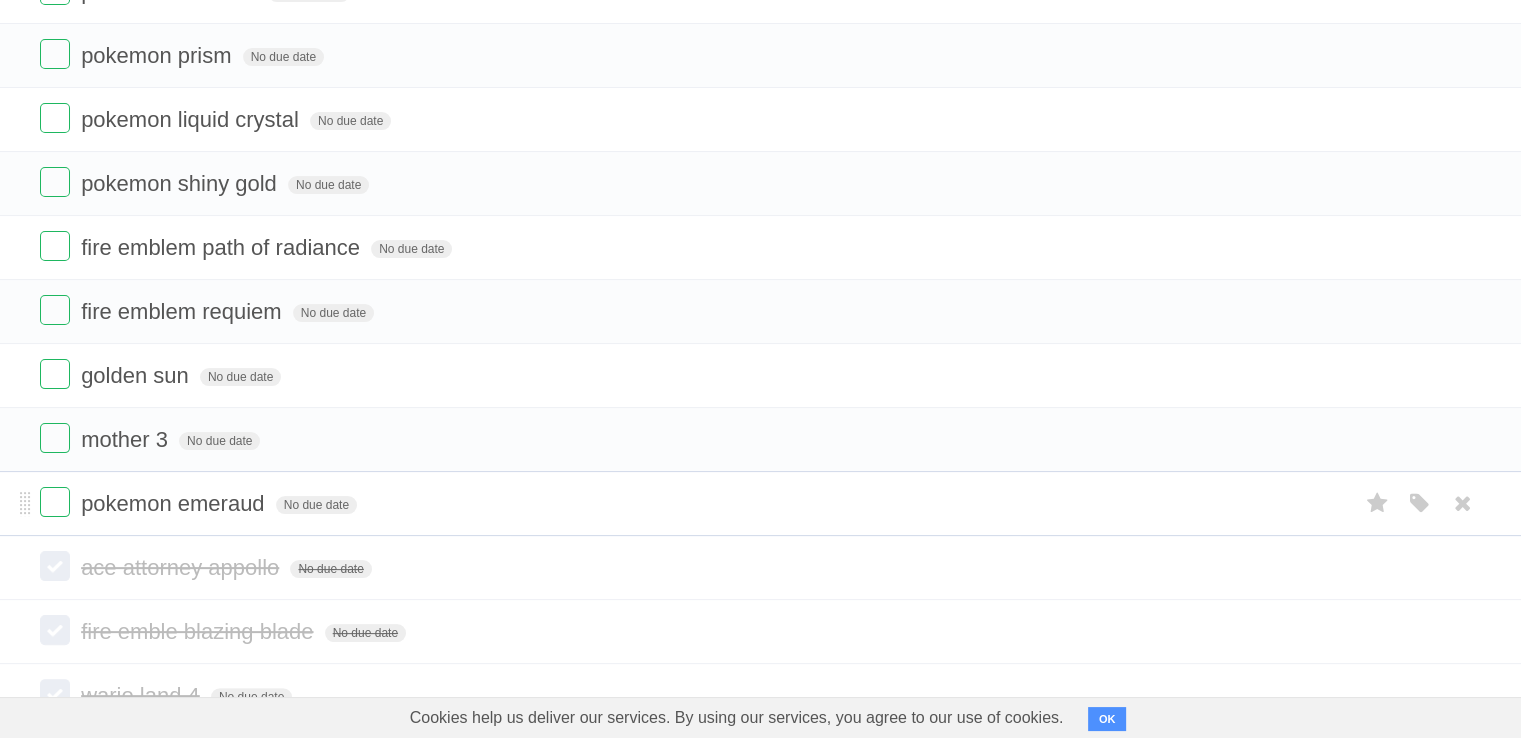 scroll, scrollTop: 312, scrollLeft: 0, axis: vertical 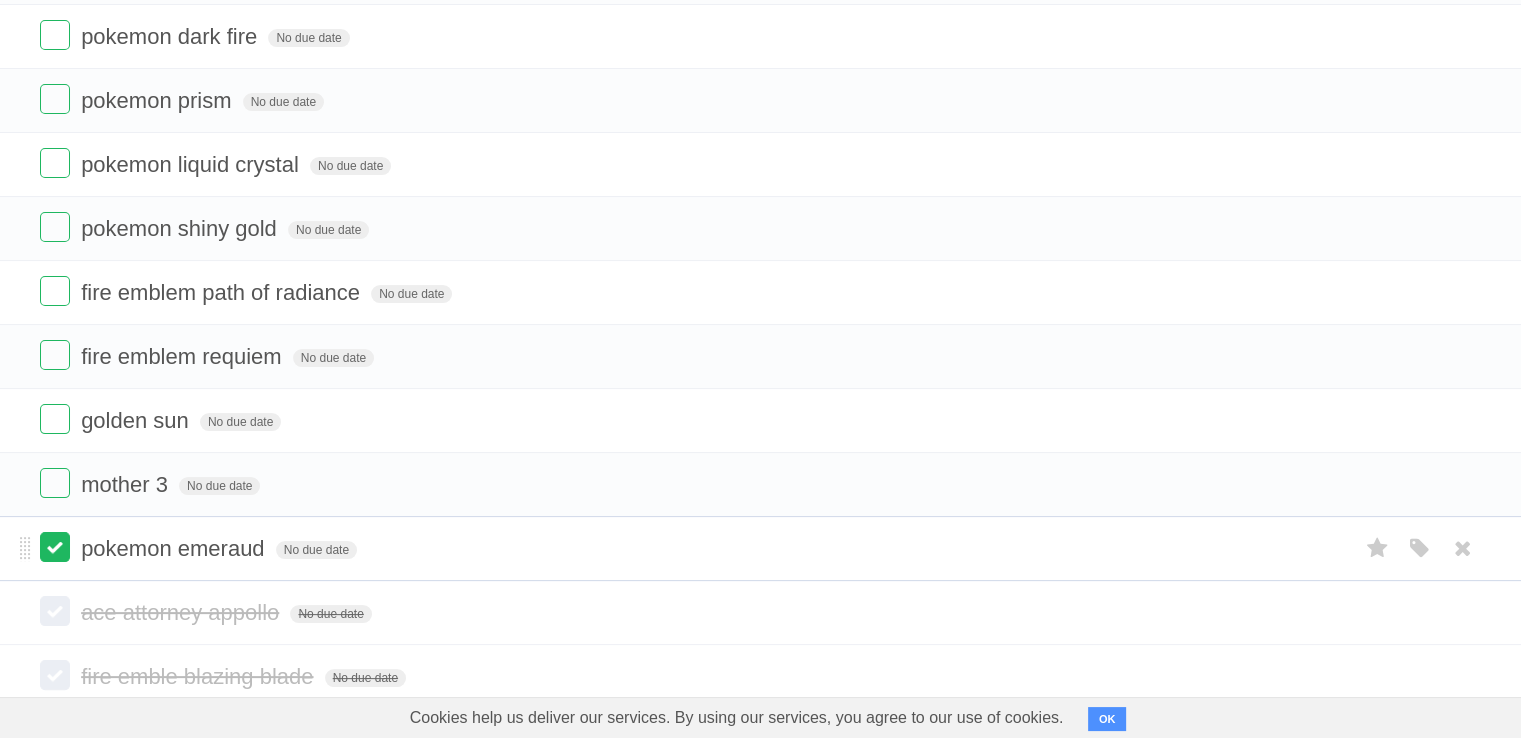 click at bounding box center [55, 547] 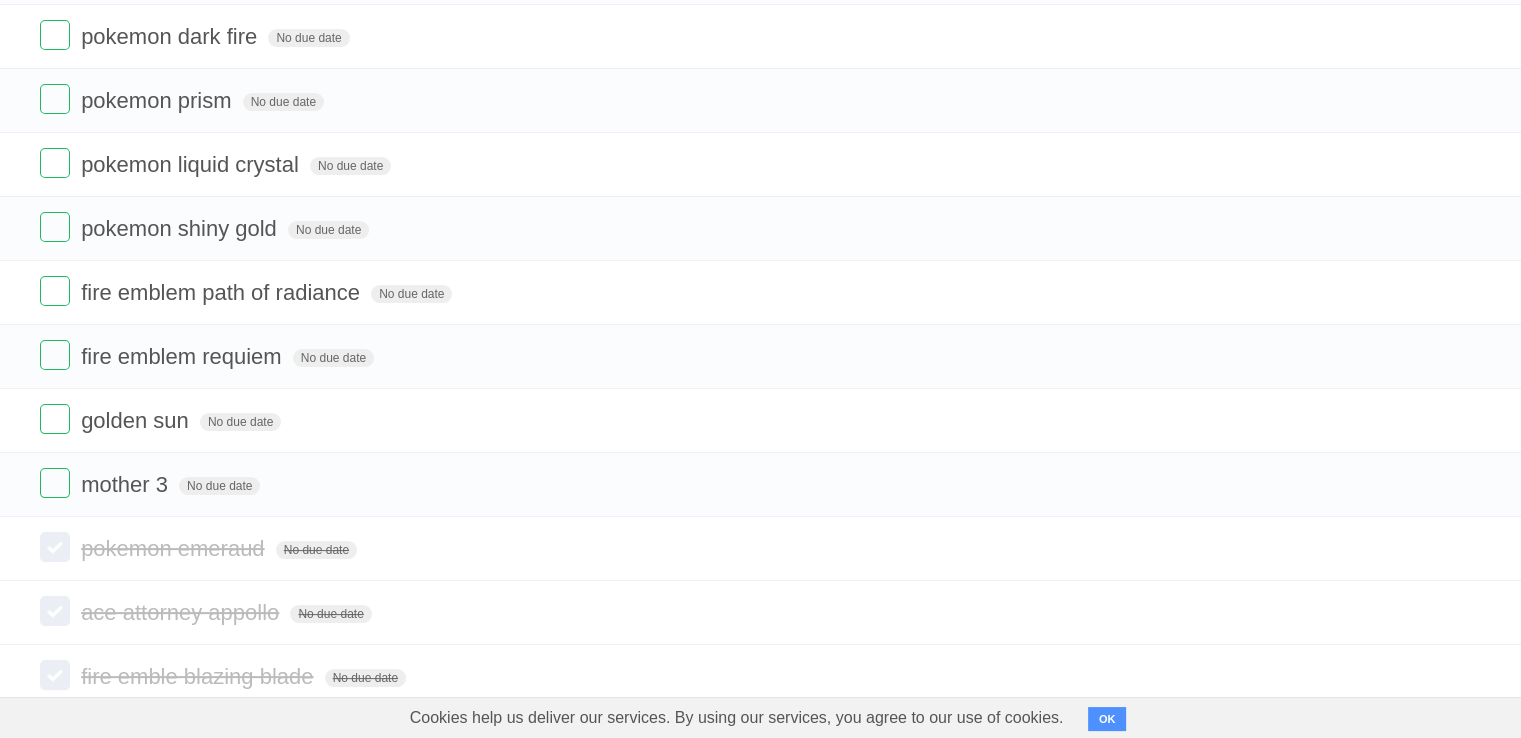 scroll, scrollTop: 428, scrollLeft: 0, axis: vertical 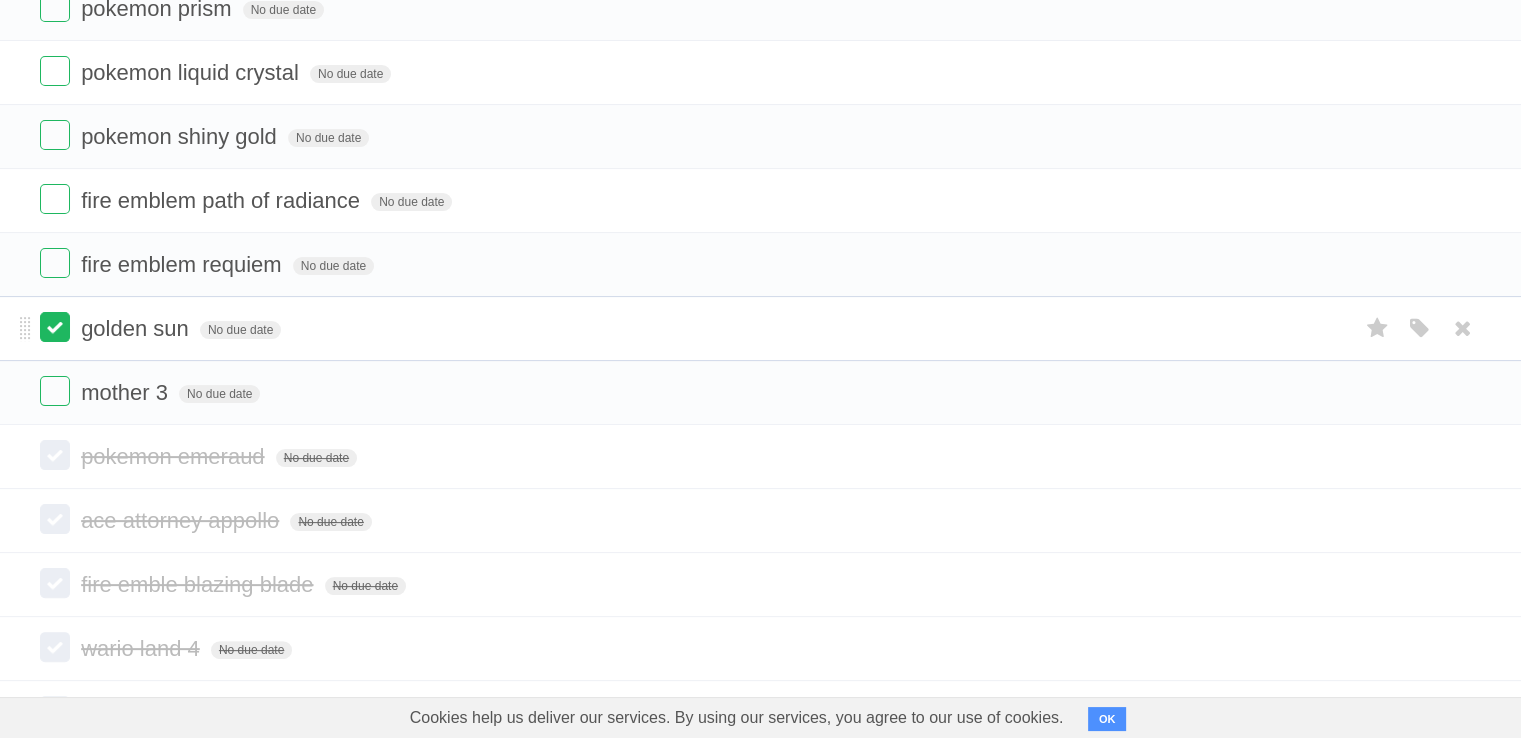 click at bounding box center (55, 327) 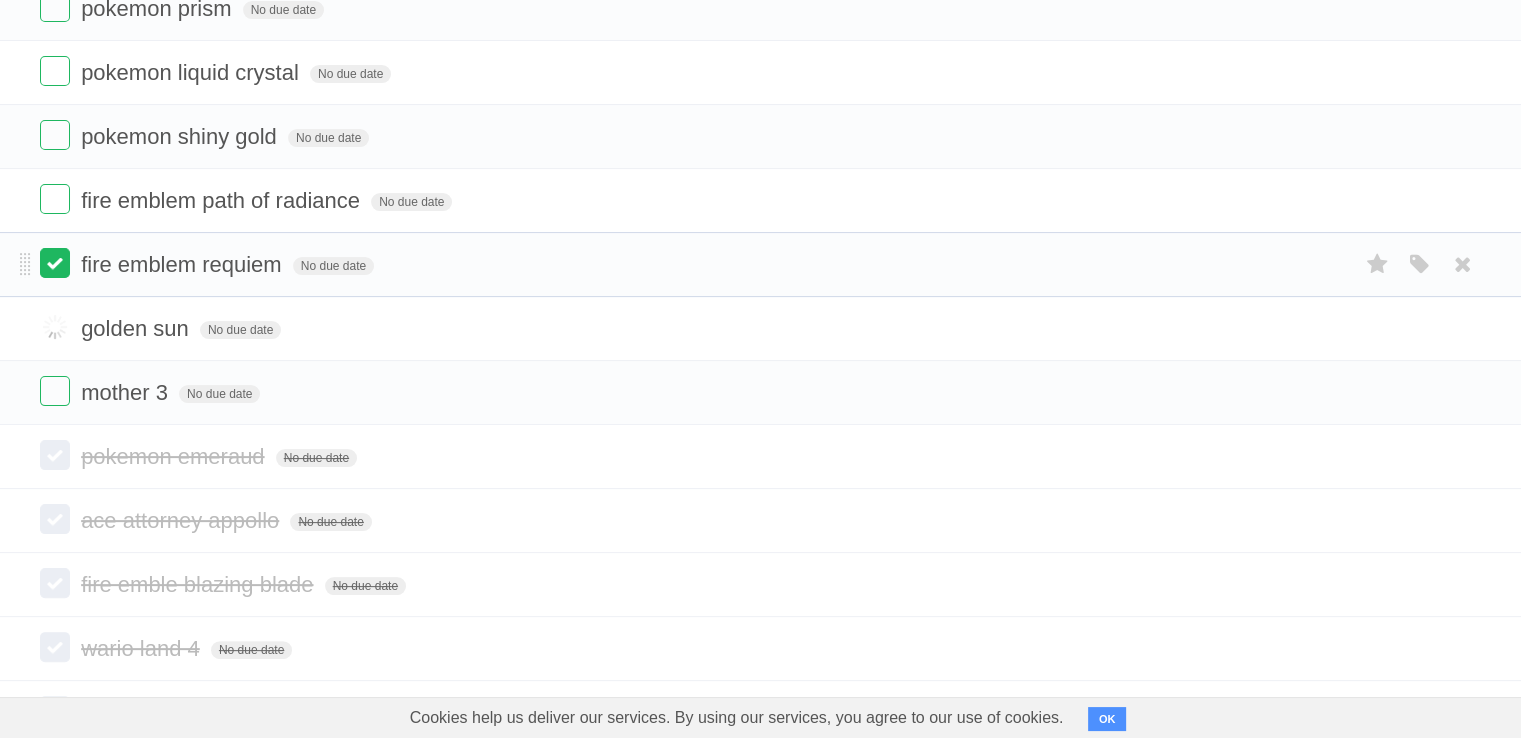 click at bounding box center (55, 263) 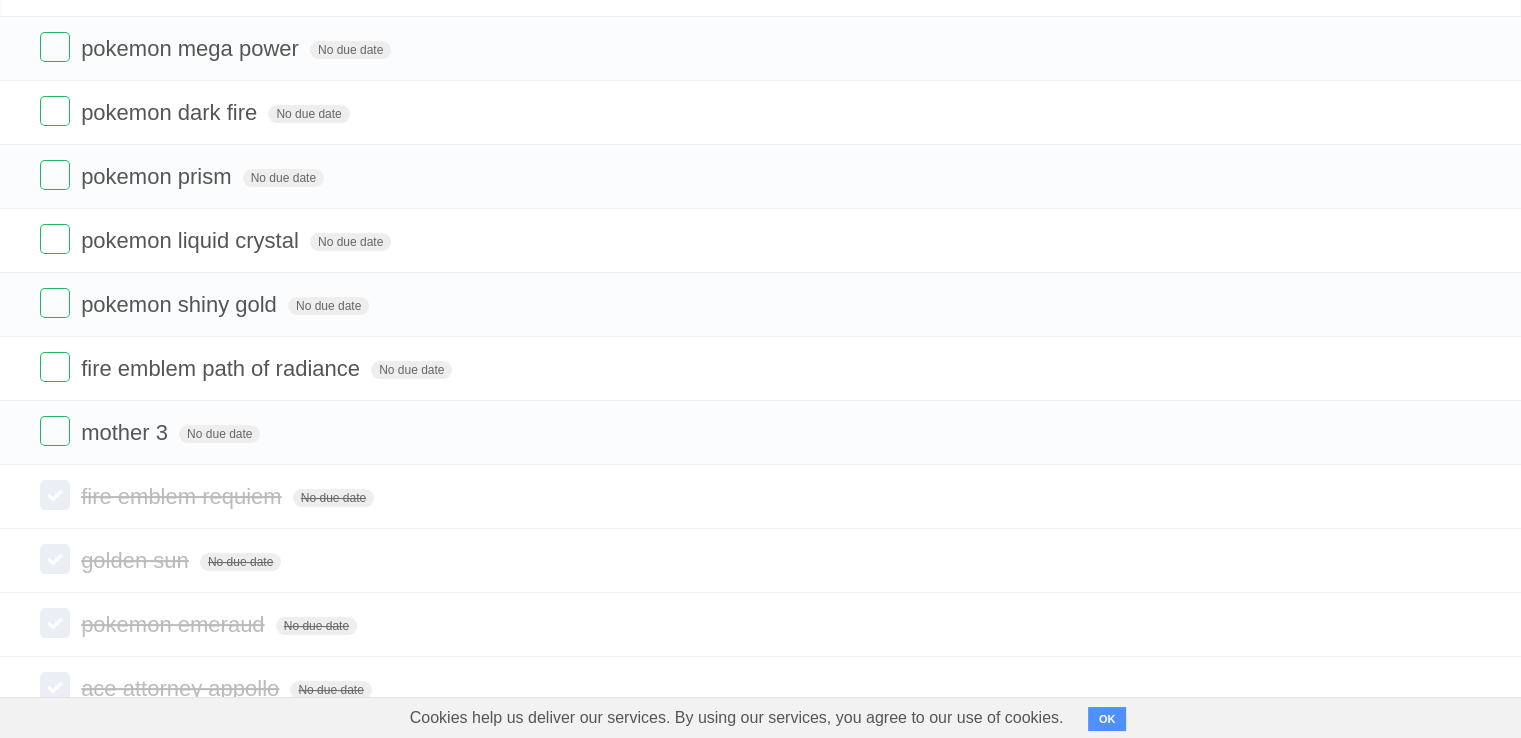 scroll, scrollTop: 185, scrollLeft: 0, axis: vertical 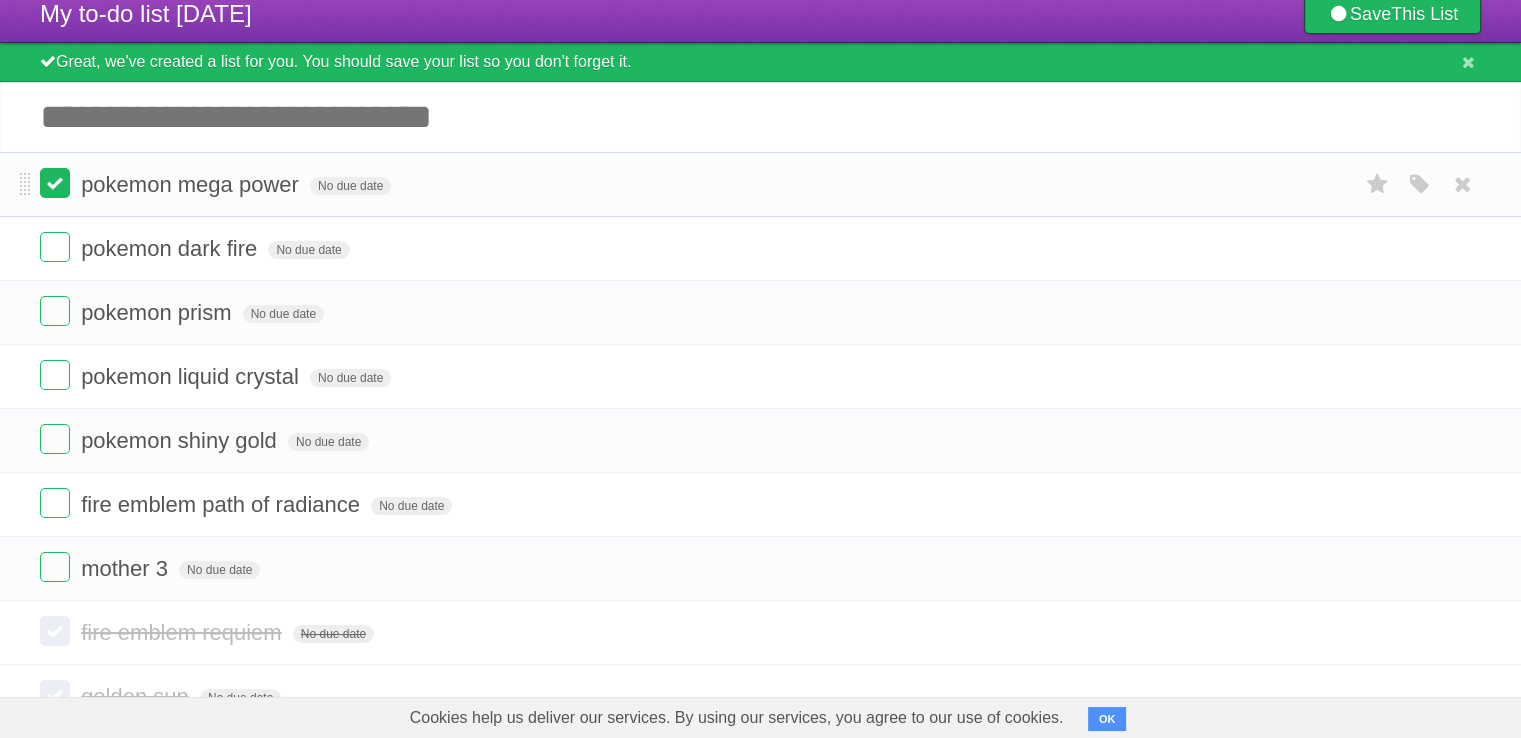 click at bounding box center (55, 183) 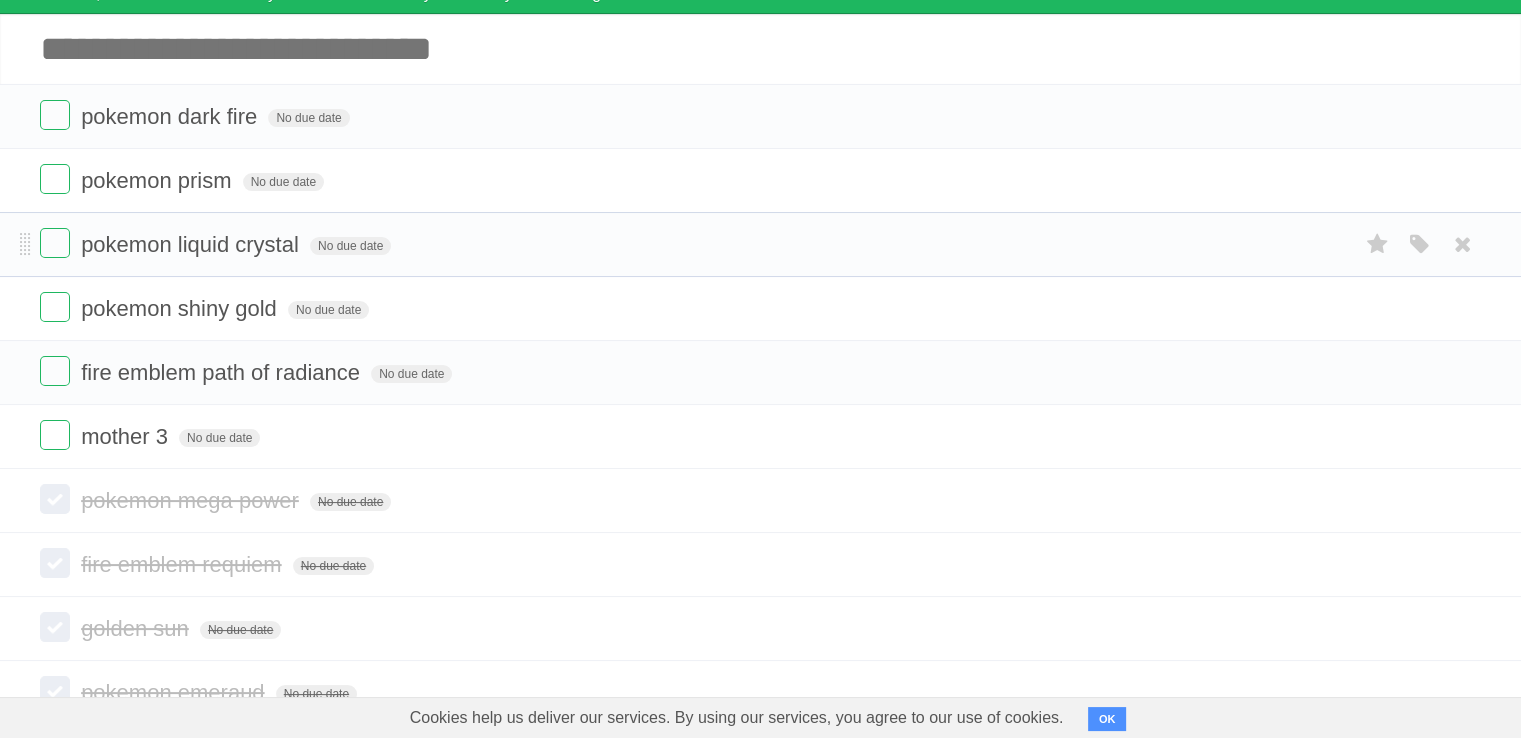 scroll, scrollTop: 111, scrollLeft: 0, axis: vertical 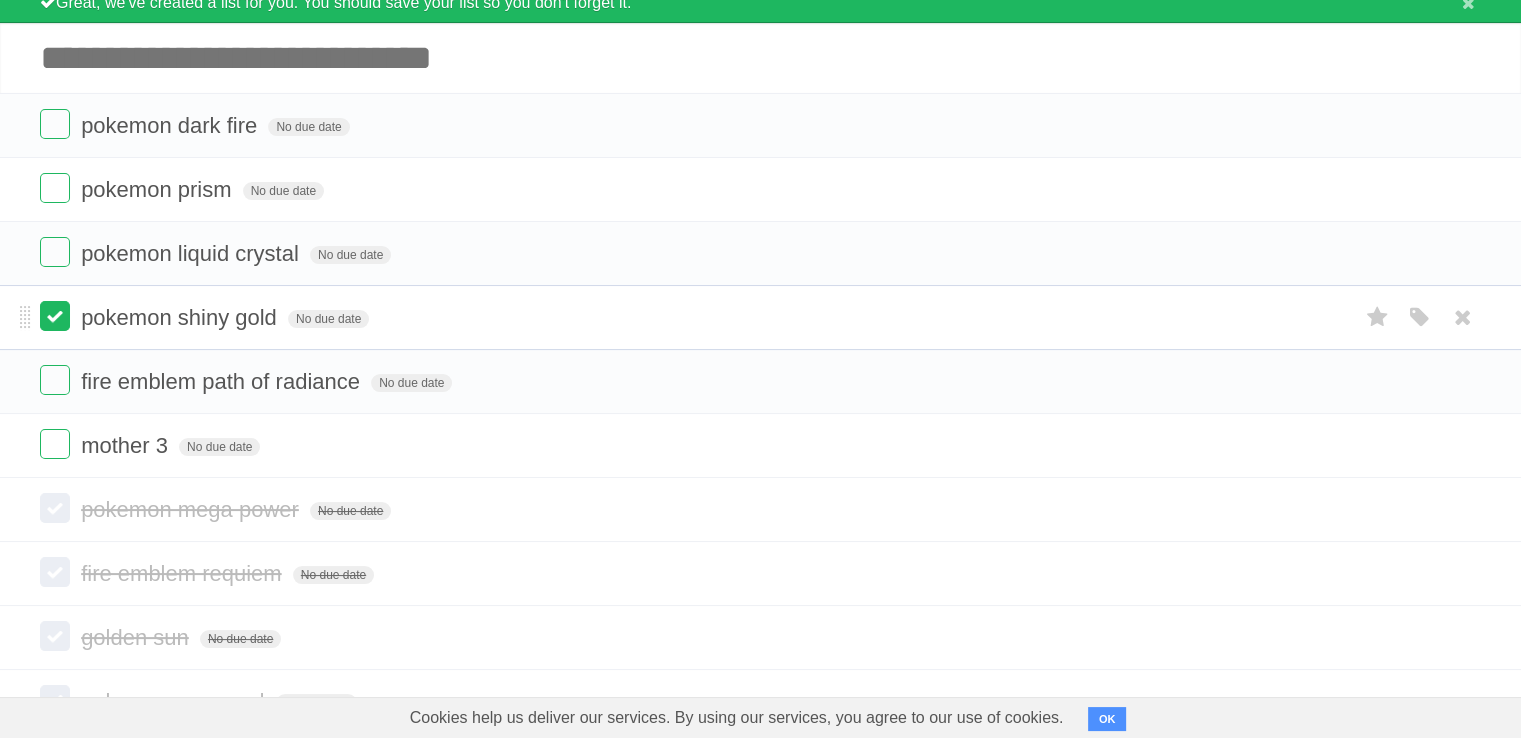 click at bounding box center (55, 316) 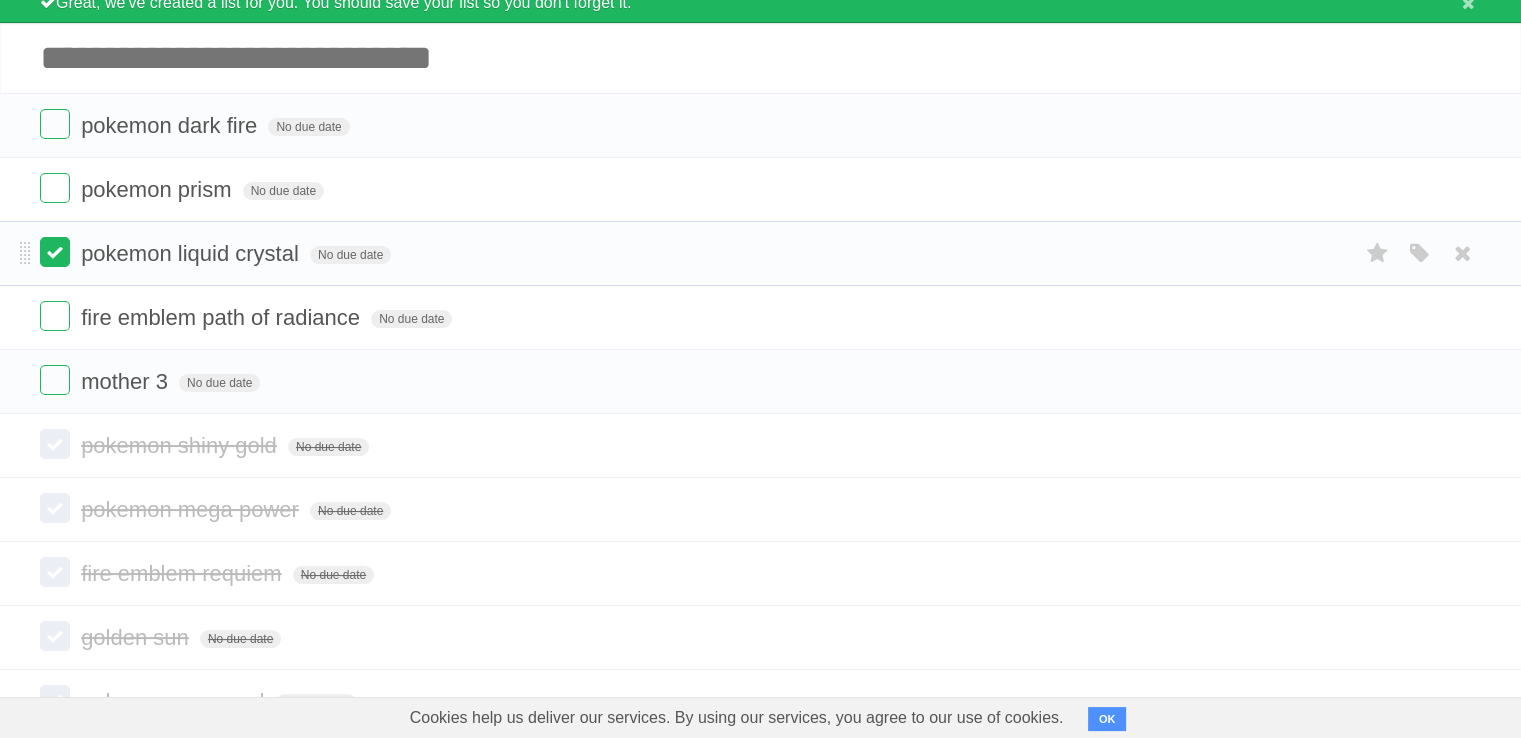 click at bounding box center (55, 252) 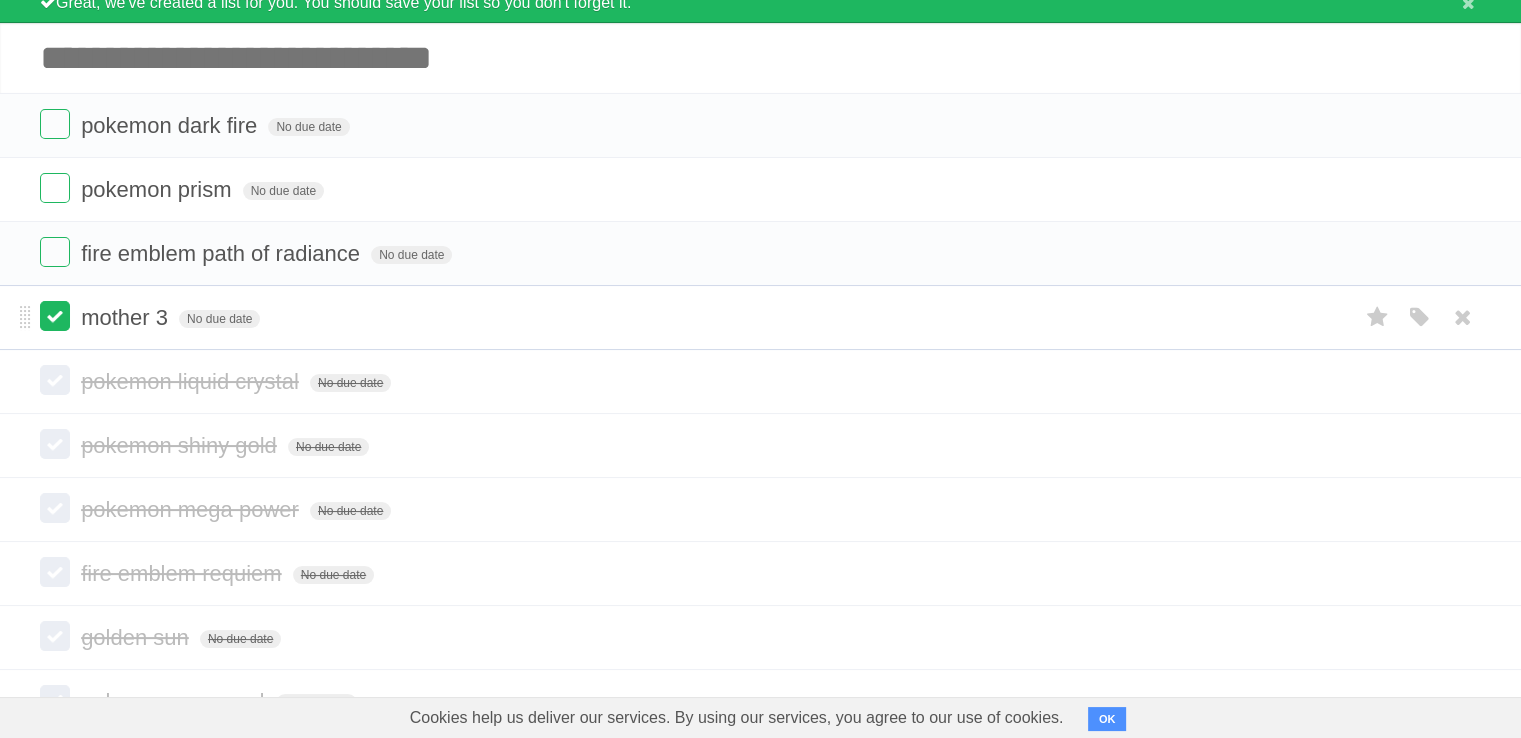 click at bounding box center [55, 316] 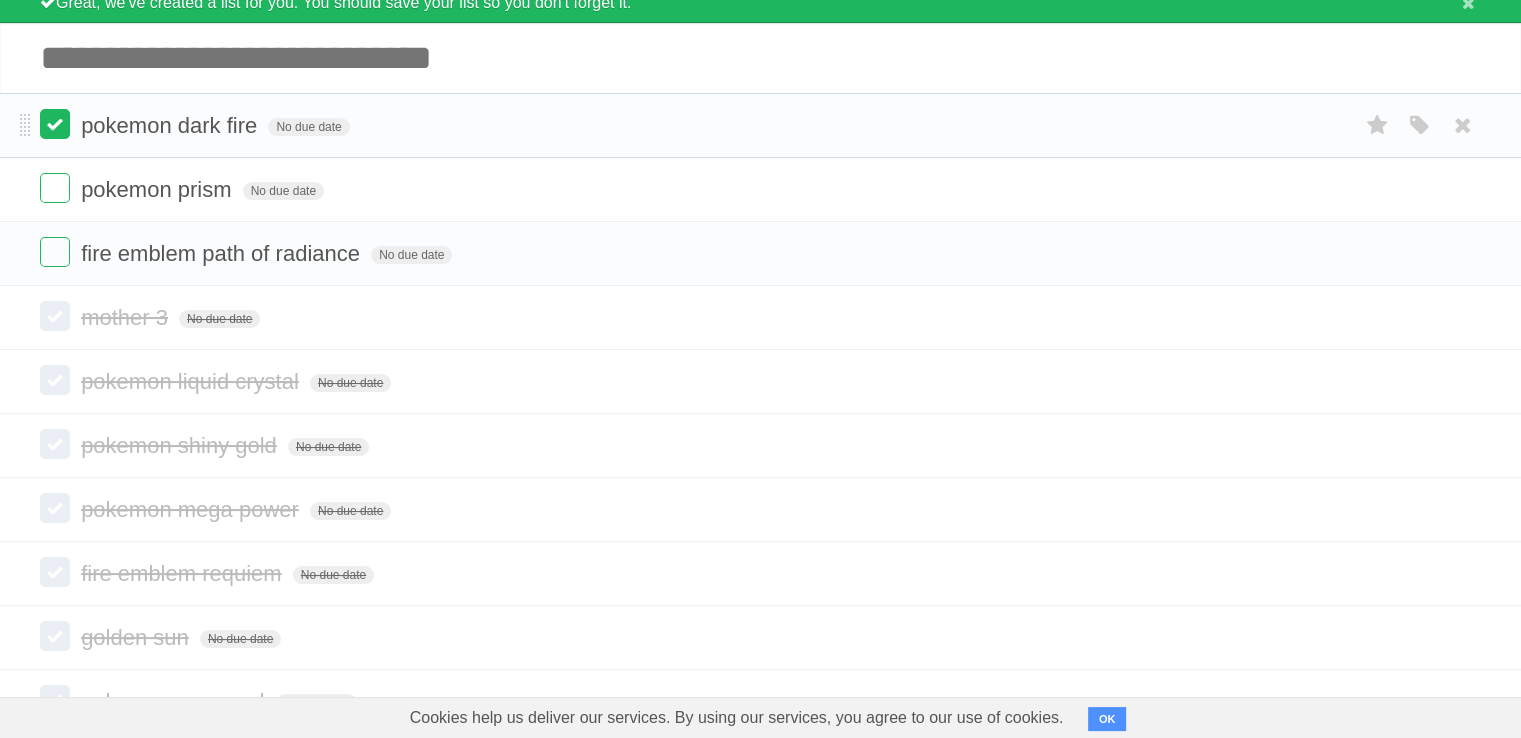 click at bounding box center [55, 124] 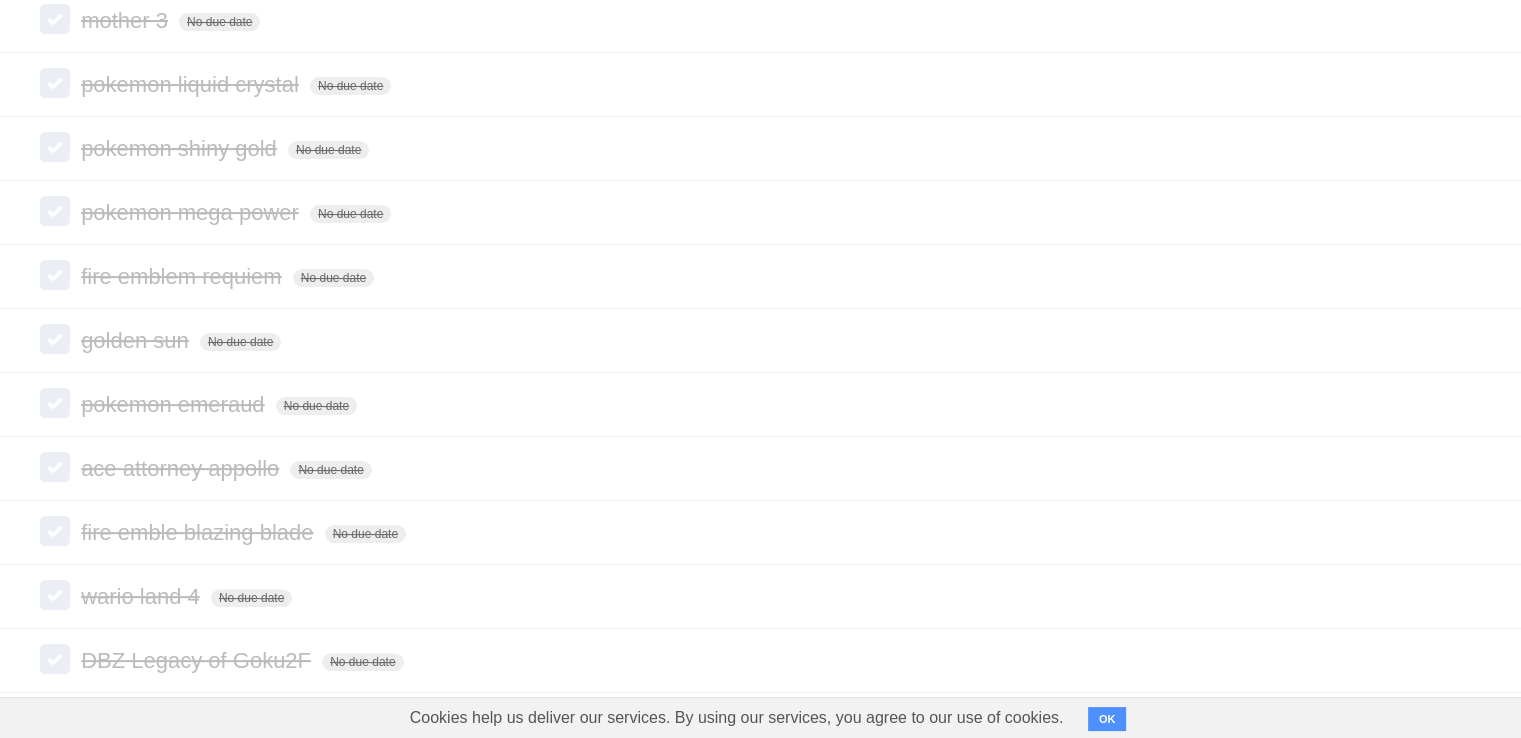 scroll, scrollTop: 428, scrollLeft: 0, axis: vertical 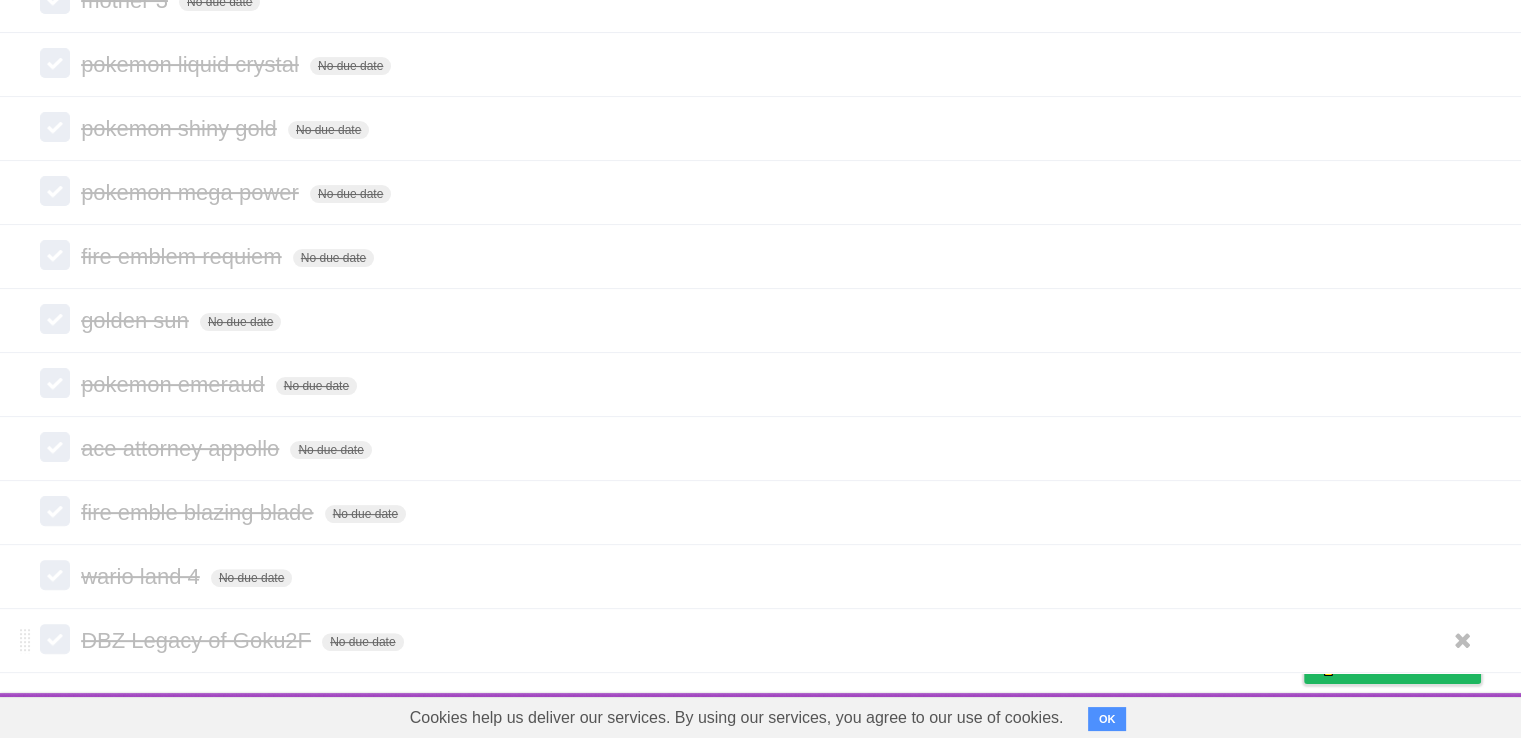 click at bounding box center (55, 639) 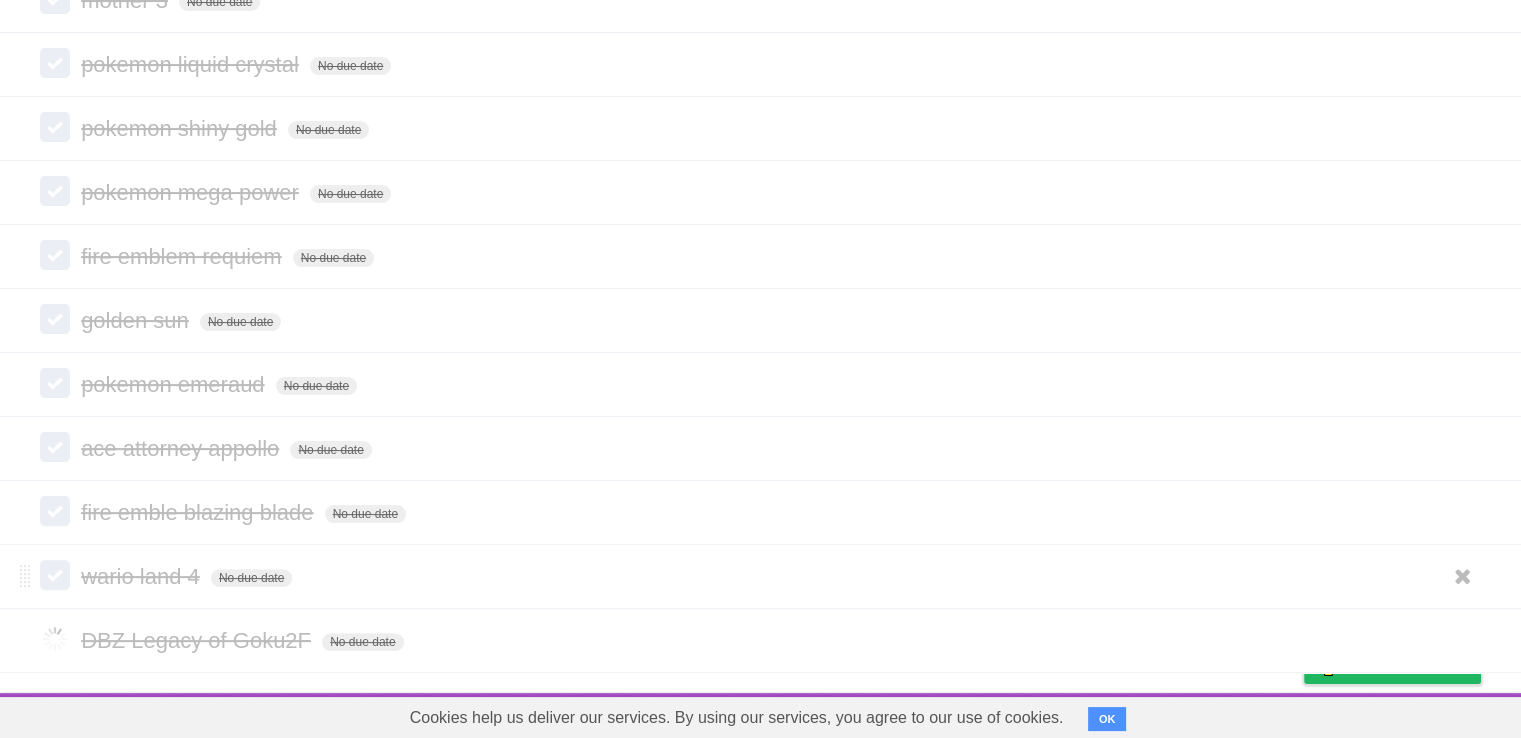 click at bounding box center (55, 575) 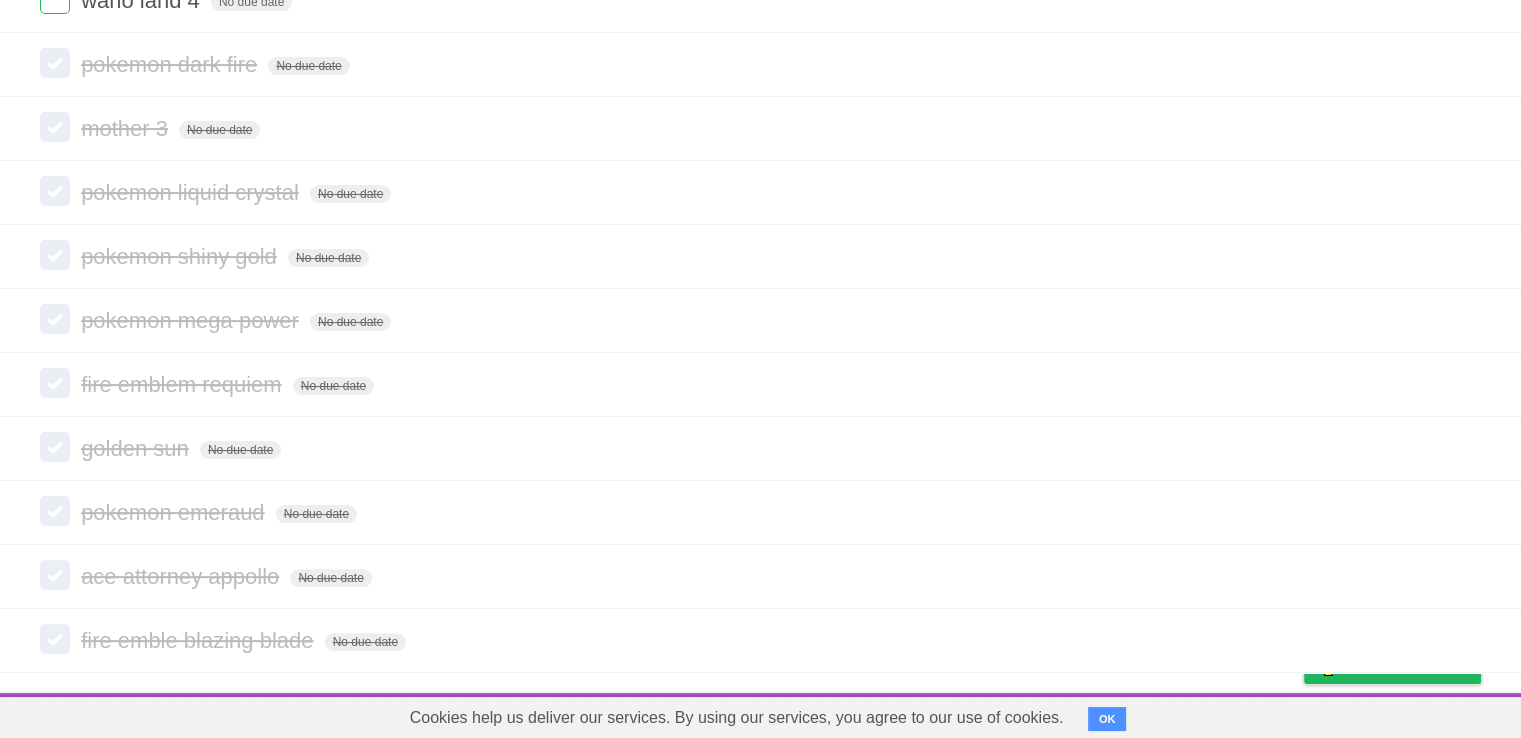 drag, startPoint x: 1500, startPoint y: 425, endPoint x: 1535, endPoint y: 422, distance: 35.128338 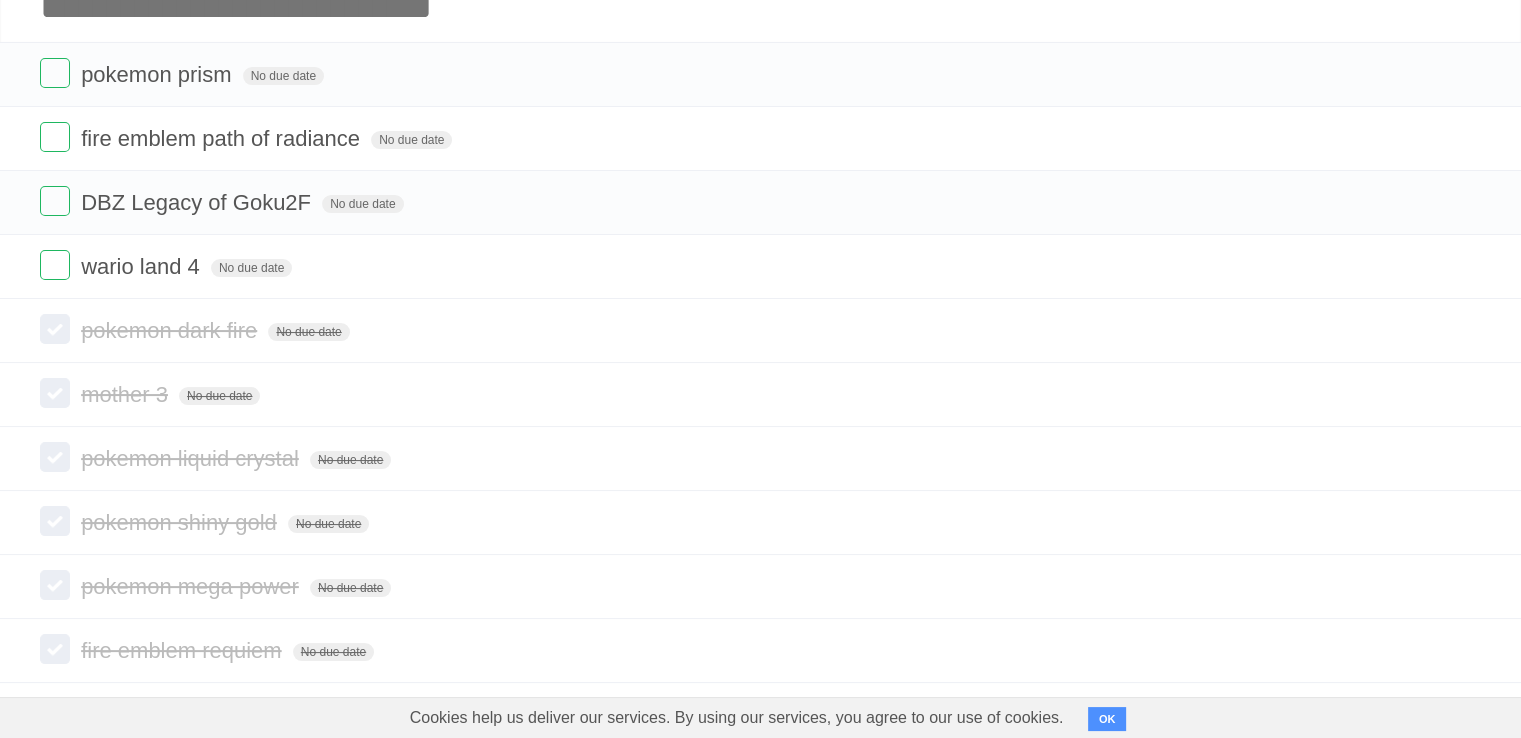 scroll, scrollTop: 131, scrollLeft: 0, axis: vertical 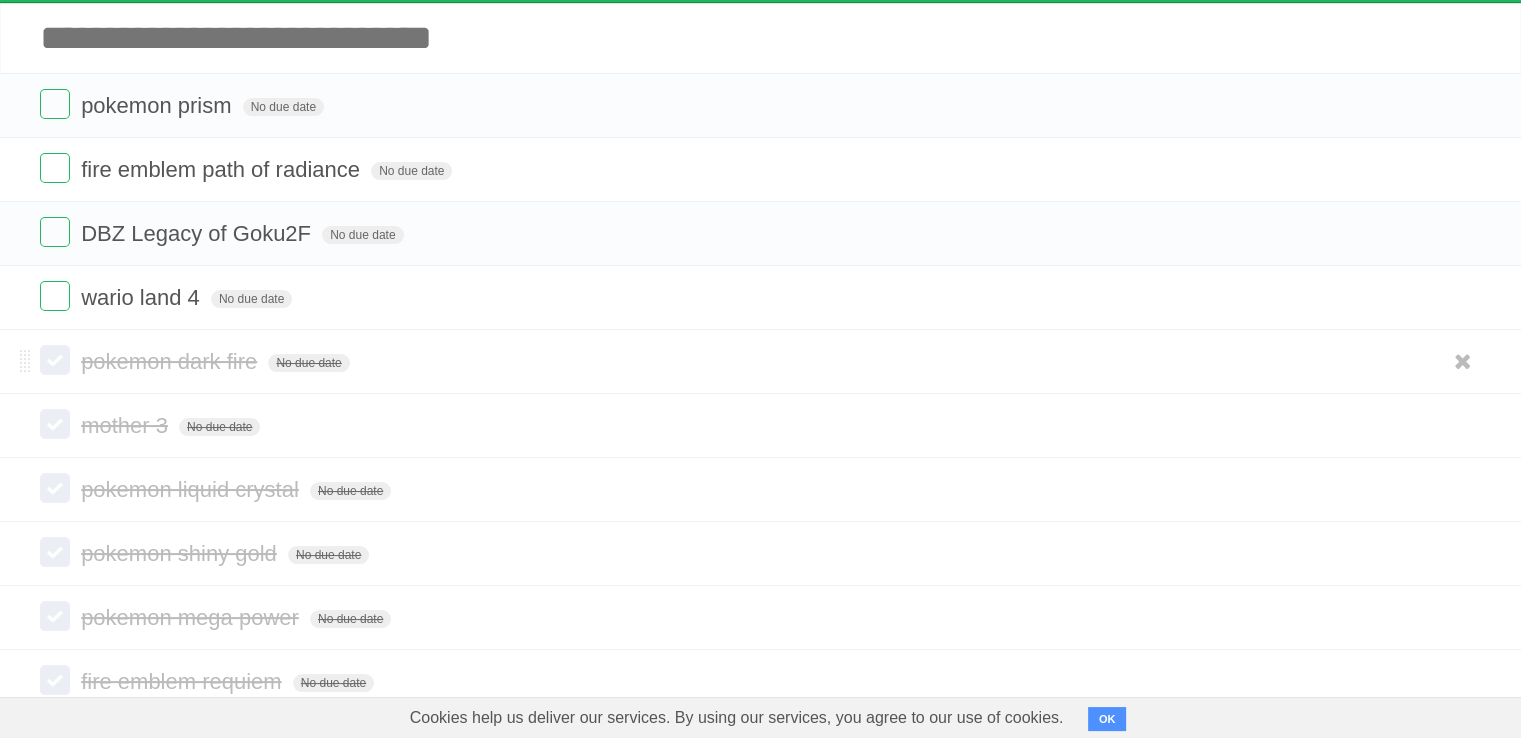 click at bounding box center [55, 360] 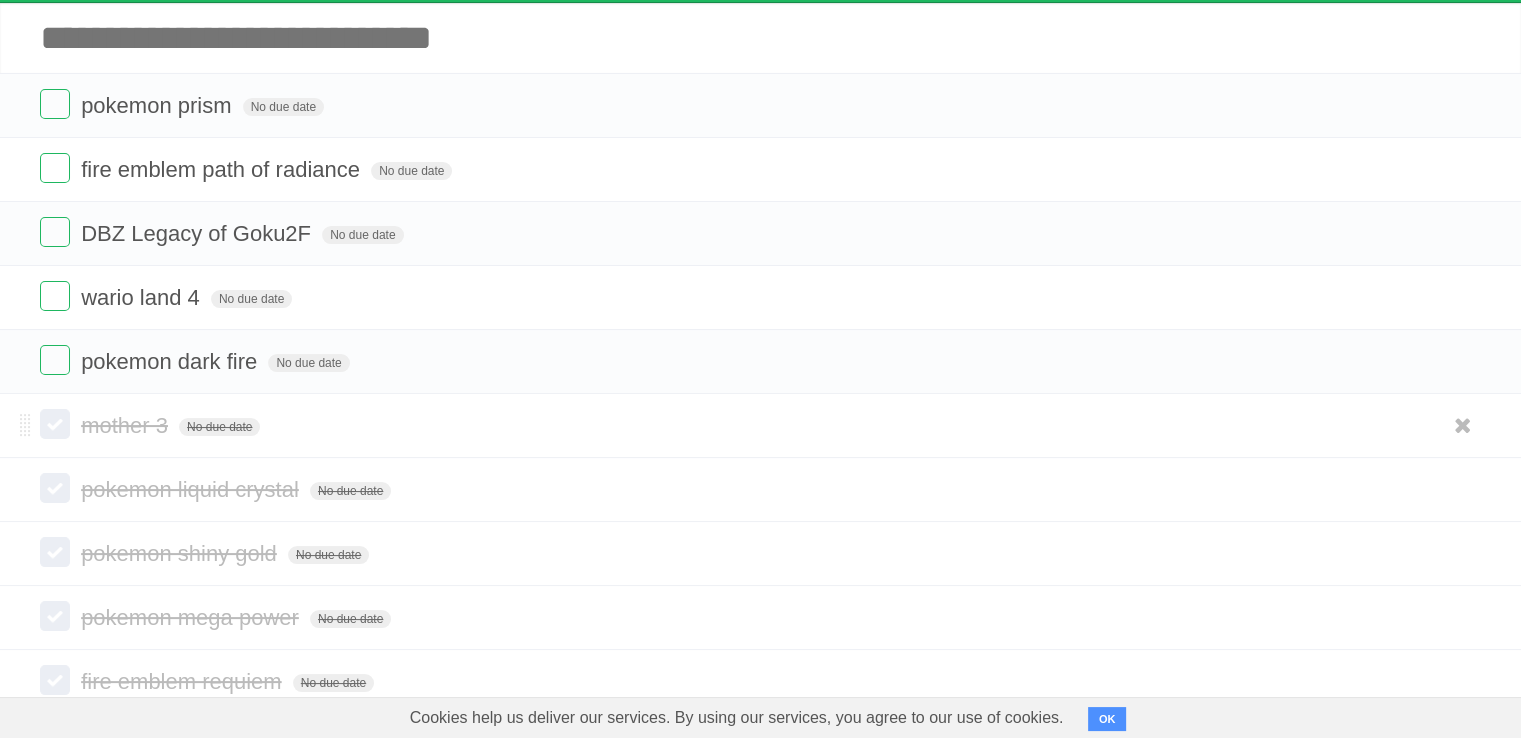 click at bounding box center (55, 424) 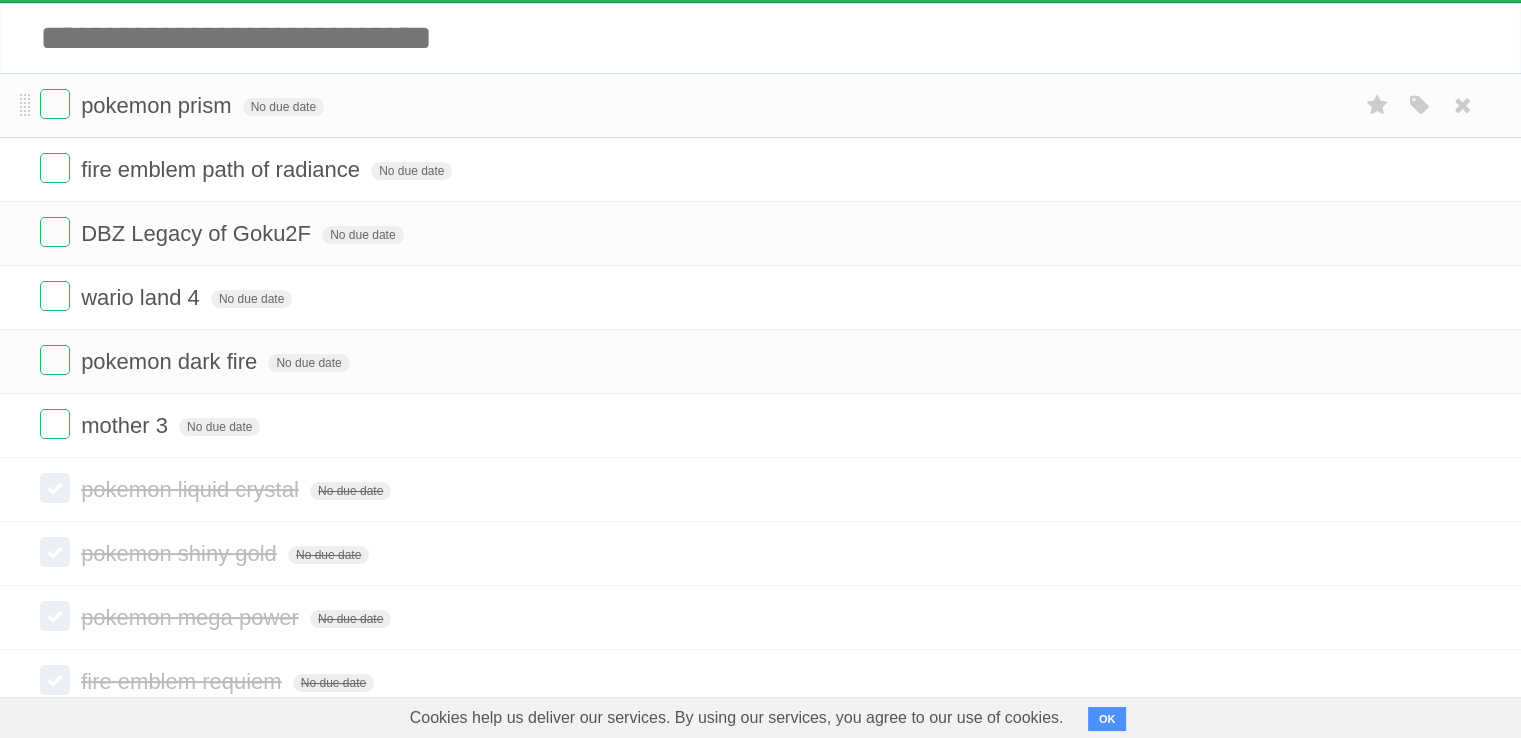 click on "pokemon prism
No due date
White
Red
Blue
Green
Purple
Orange" at bounding box center [760, 105] 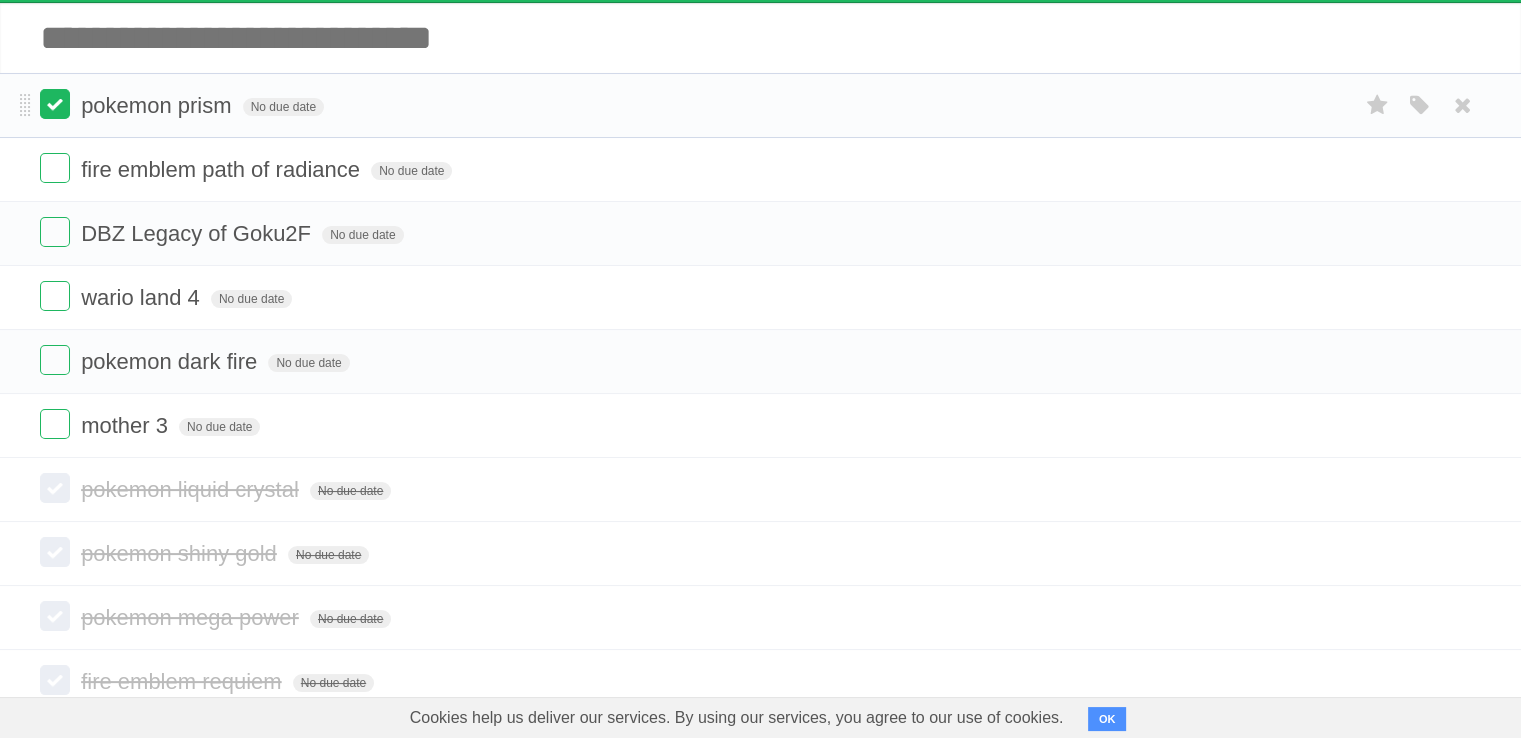 click at bounding box center [55, 104] 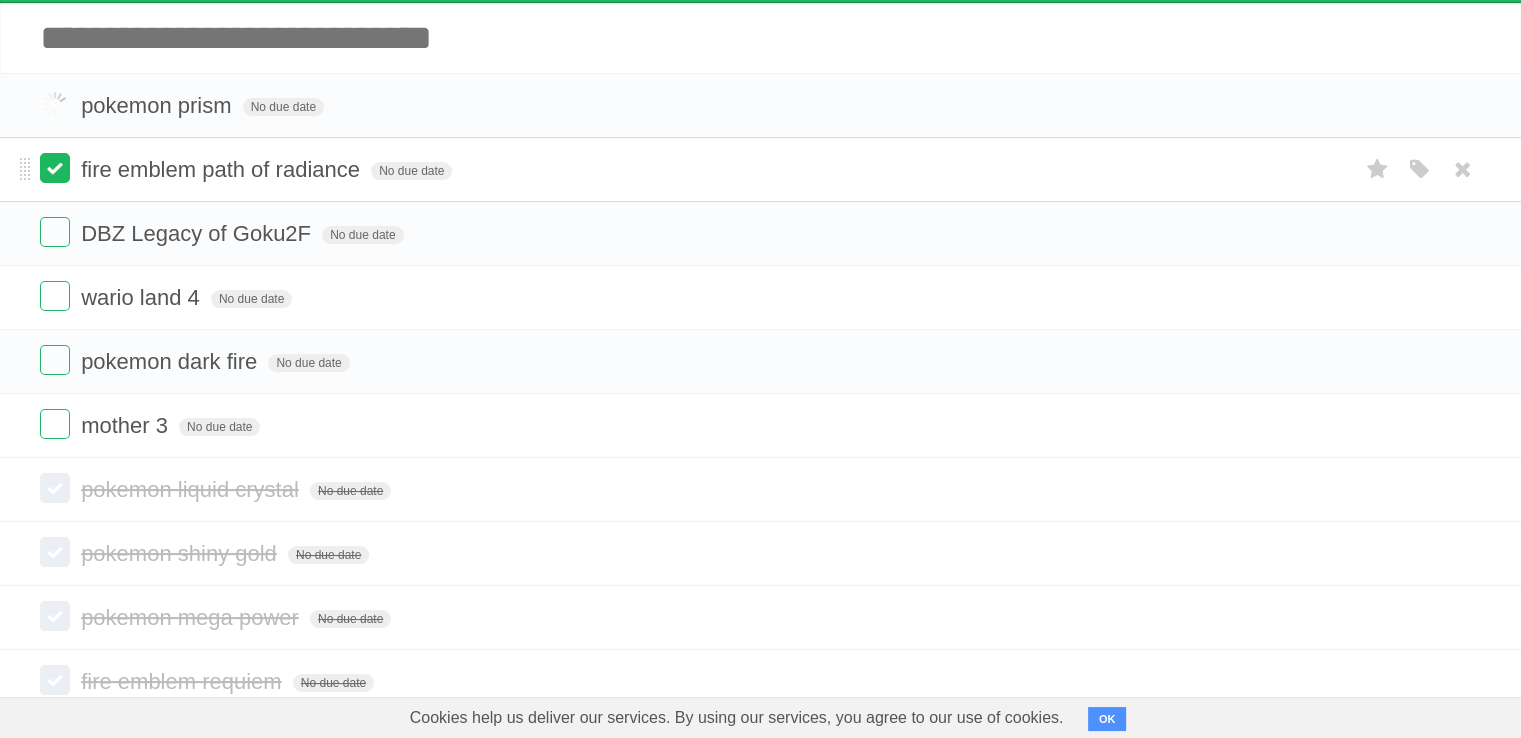 click at bounding box center (55, 168) 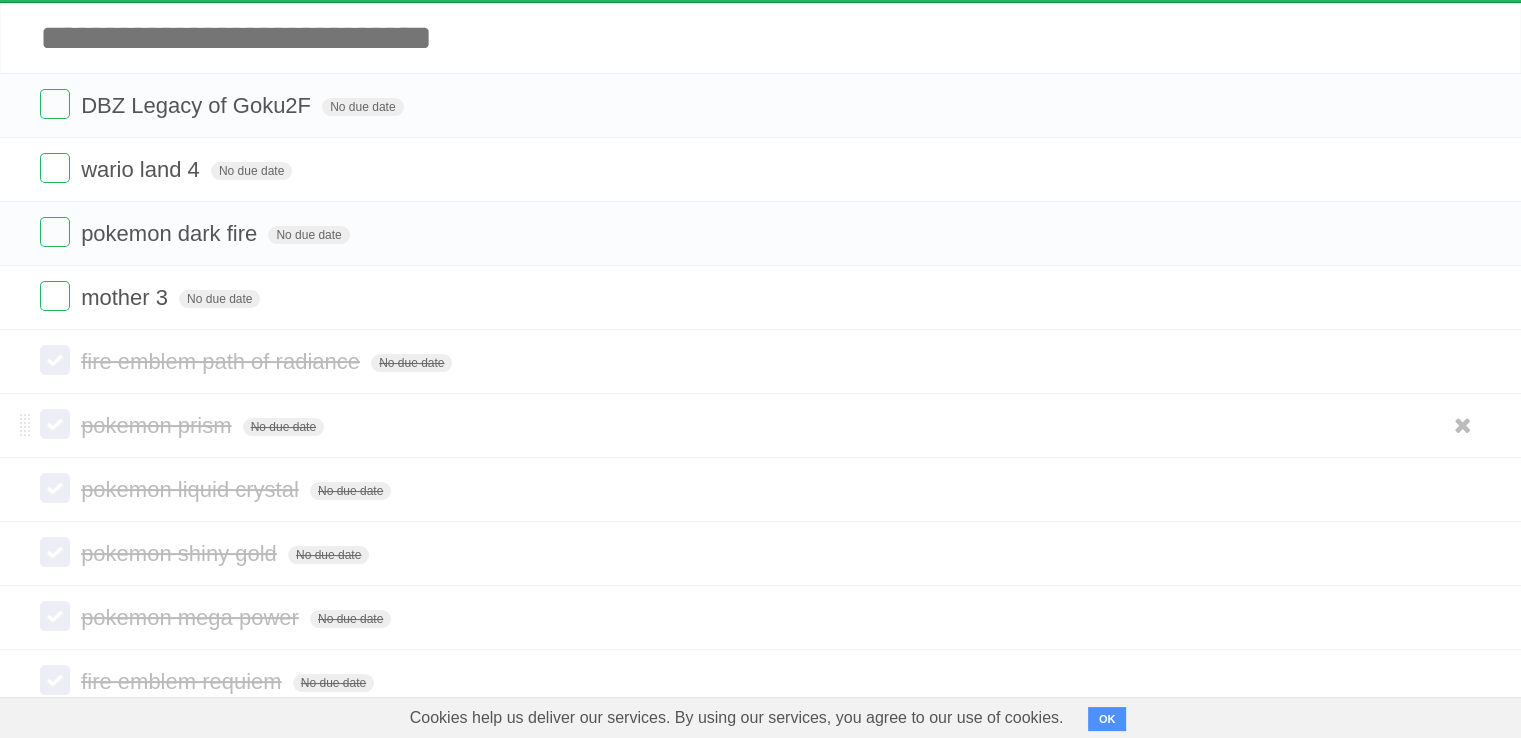 click at bounding box center (55, 424) 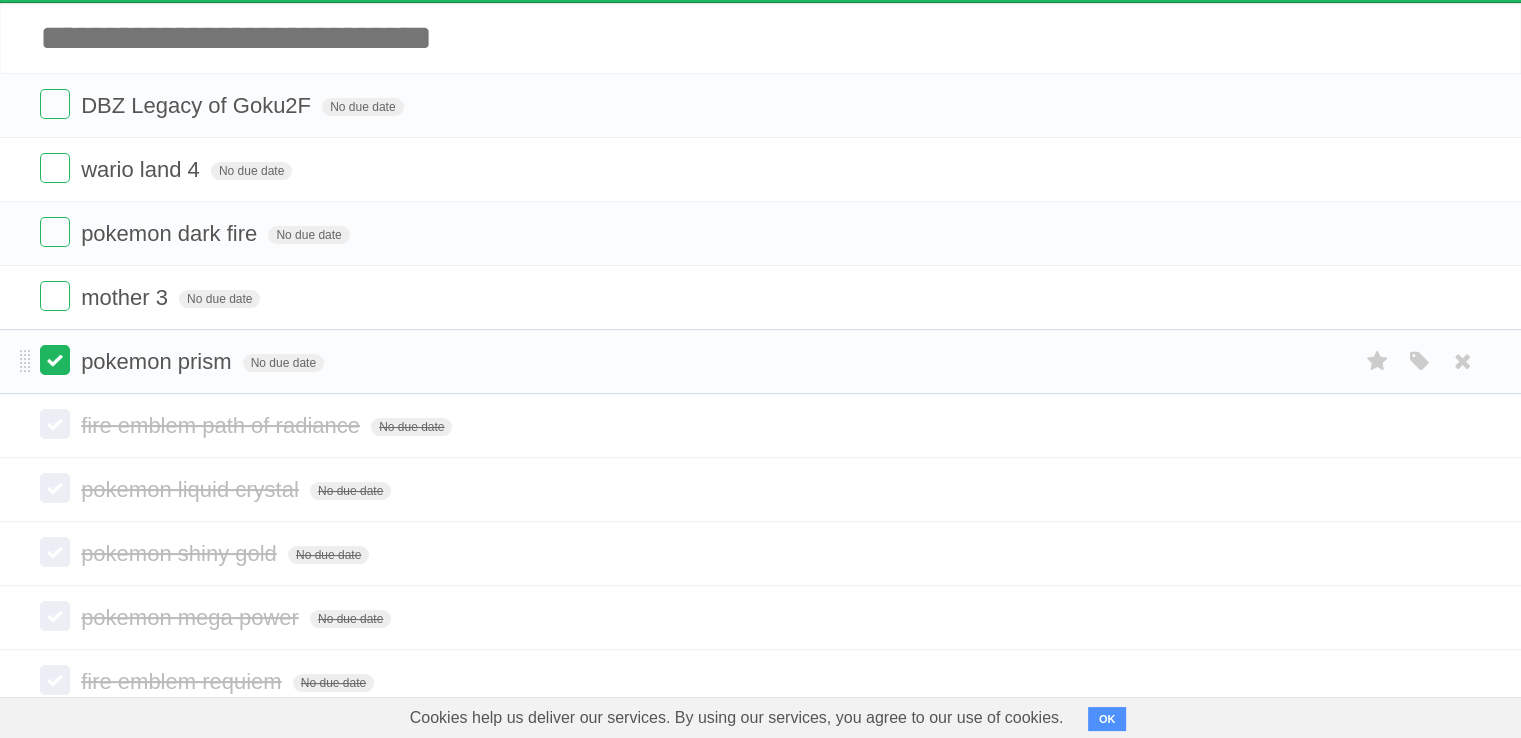 click at bounding box center (55, 360) 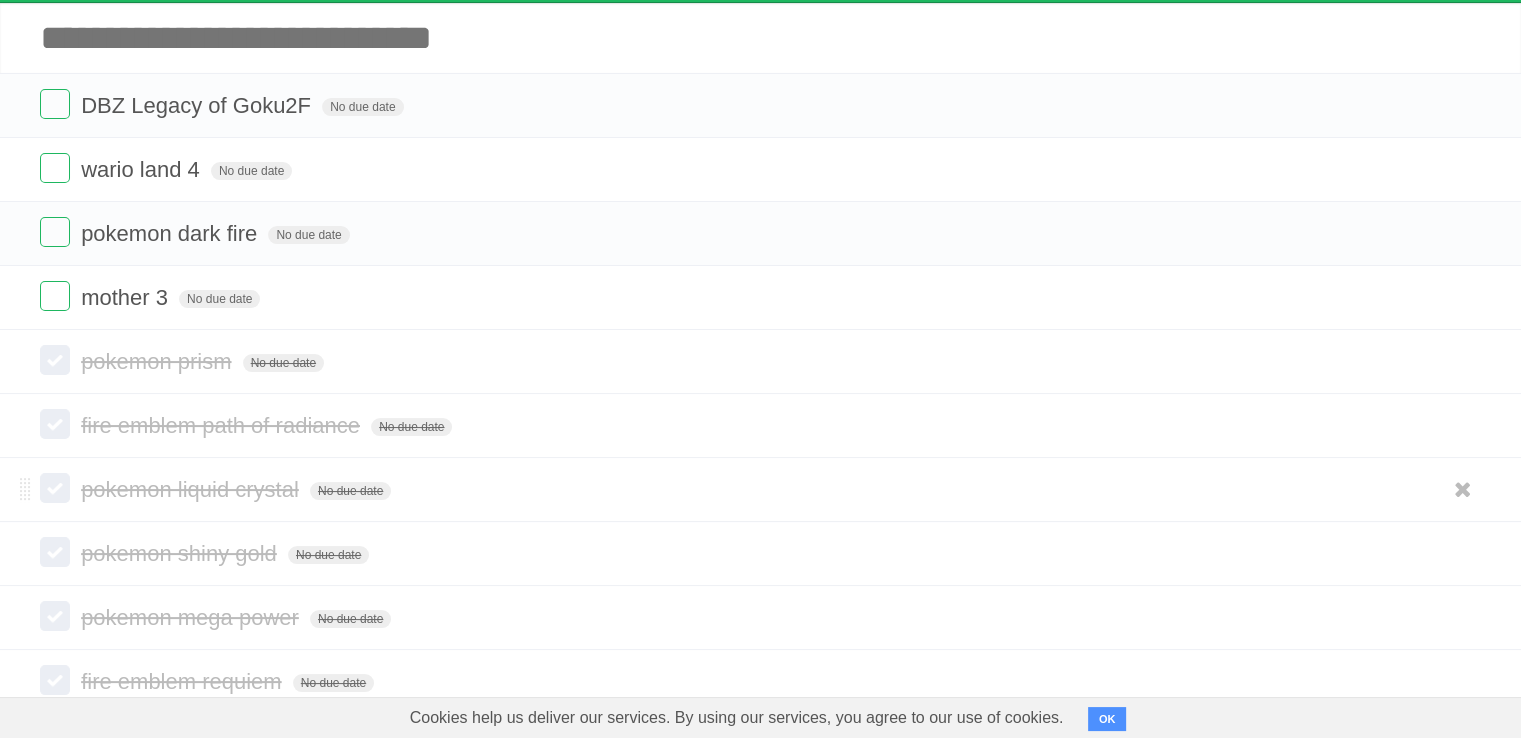 click at bounding box center [55, 488] 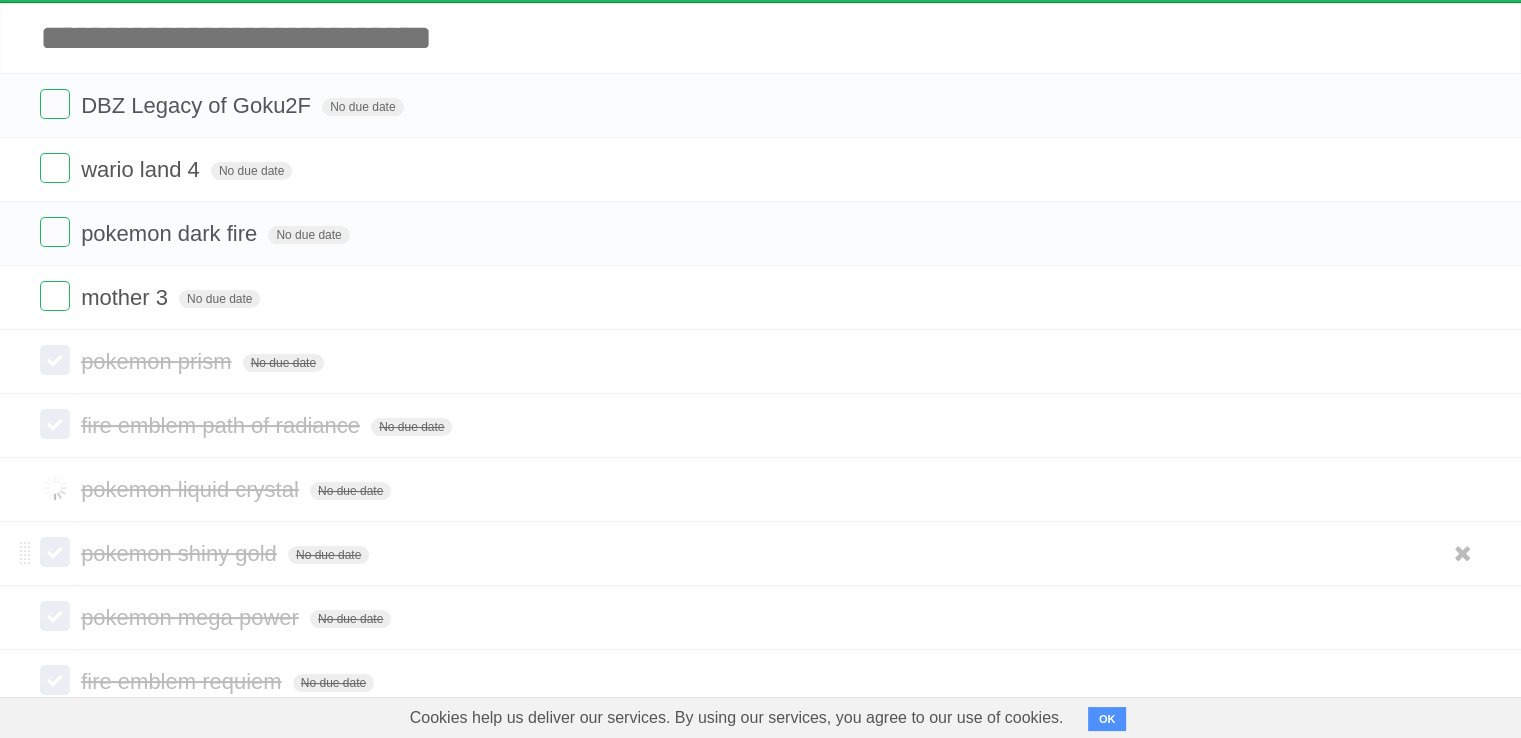 click at bounding box center [55, 552] 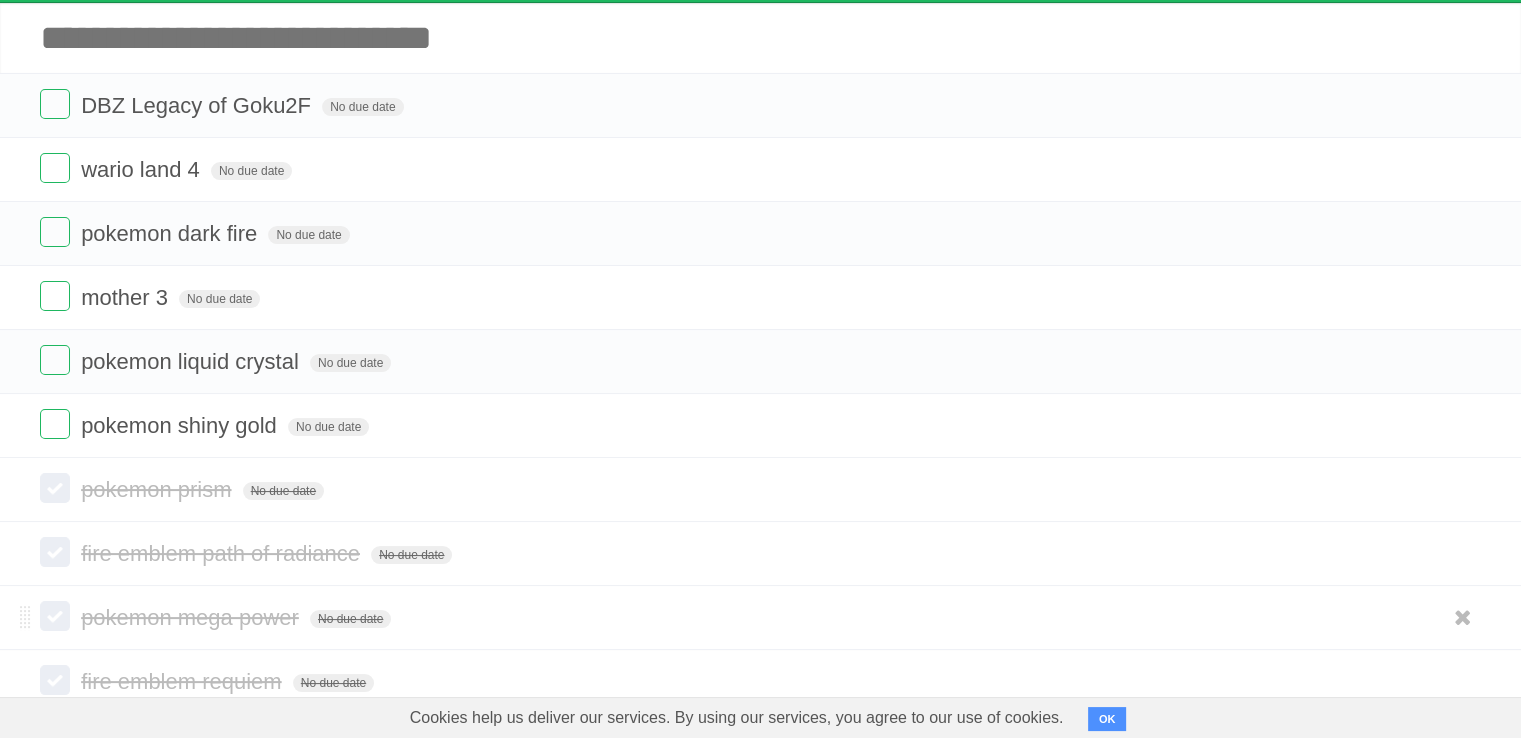 click at bounding box center (55, 616) 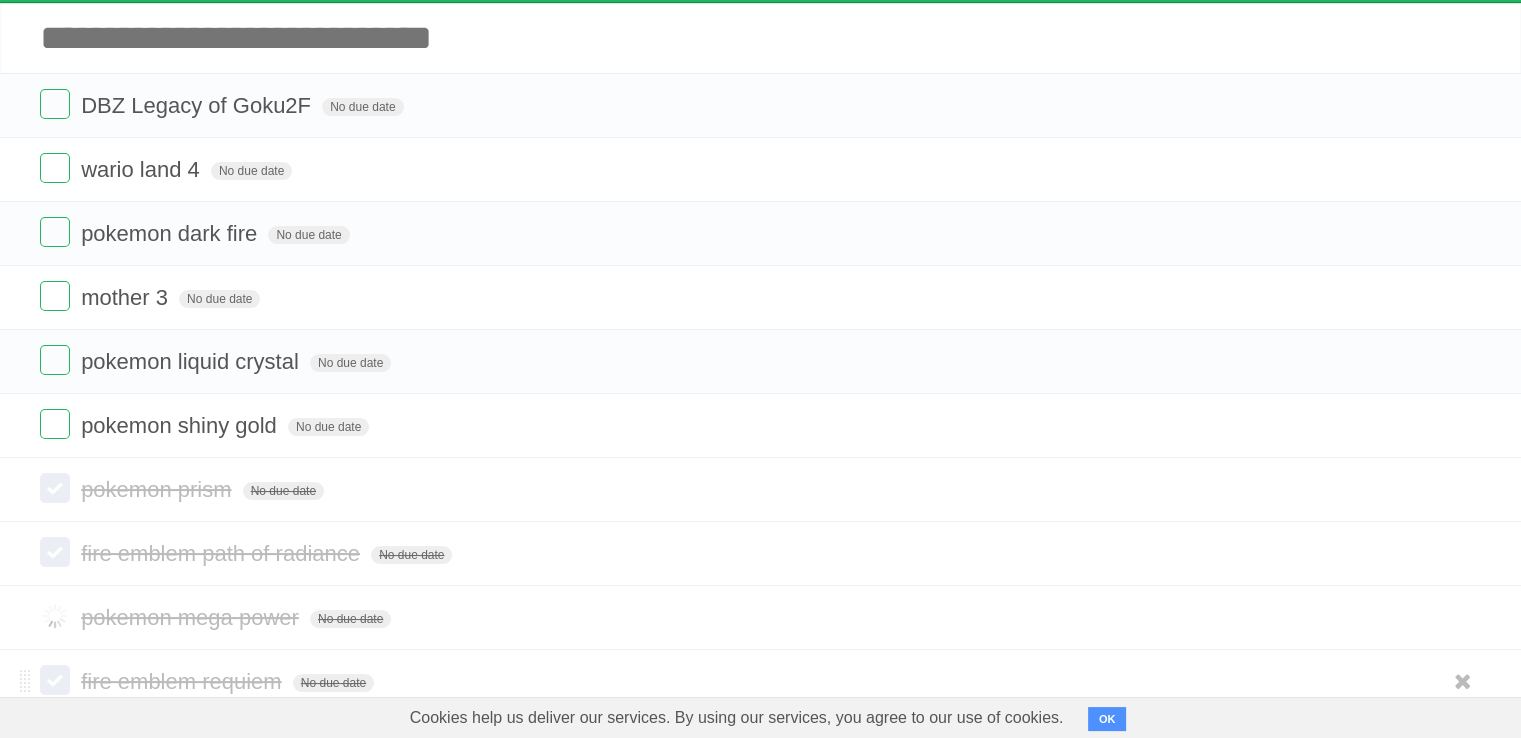scroll, scrollTop: 171, scrollLeft: 0, axis: vertical 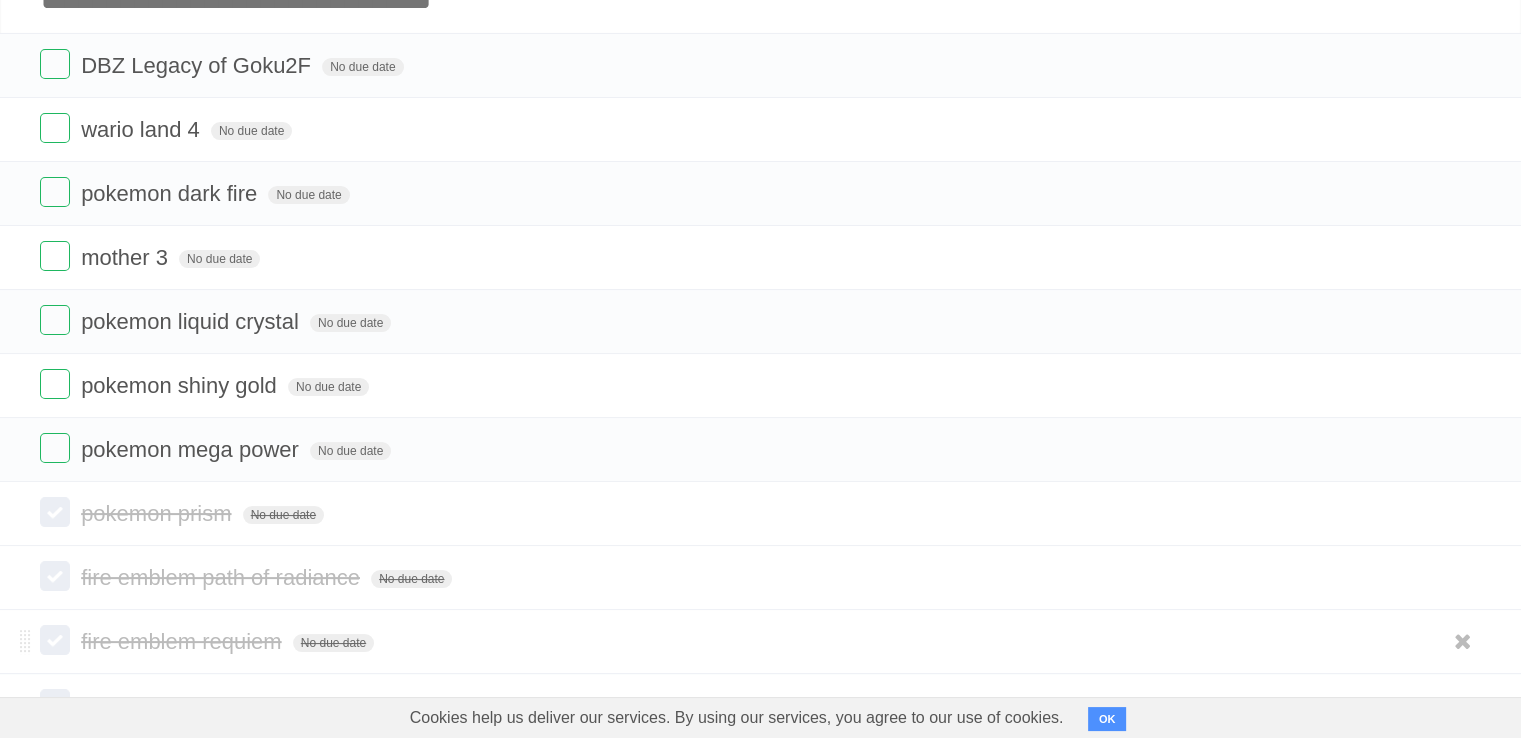 click at bounding box center (55, 640) 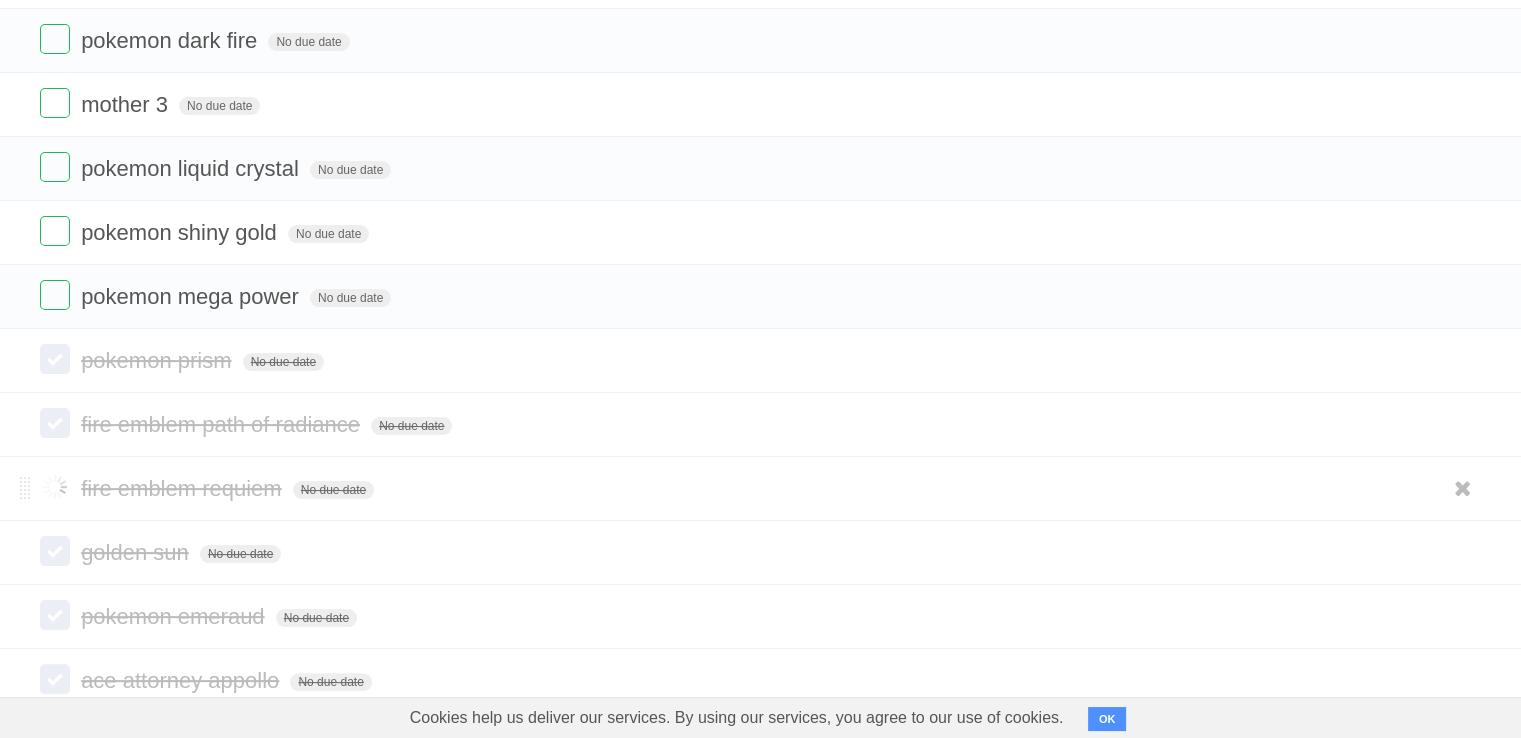 scroll, scrollTop: 428, scrollLeft: 0, axis: vertical 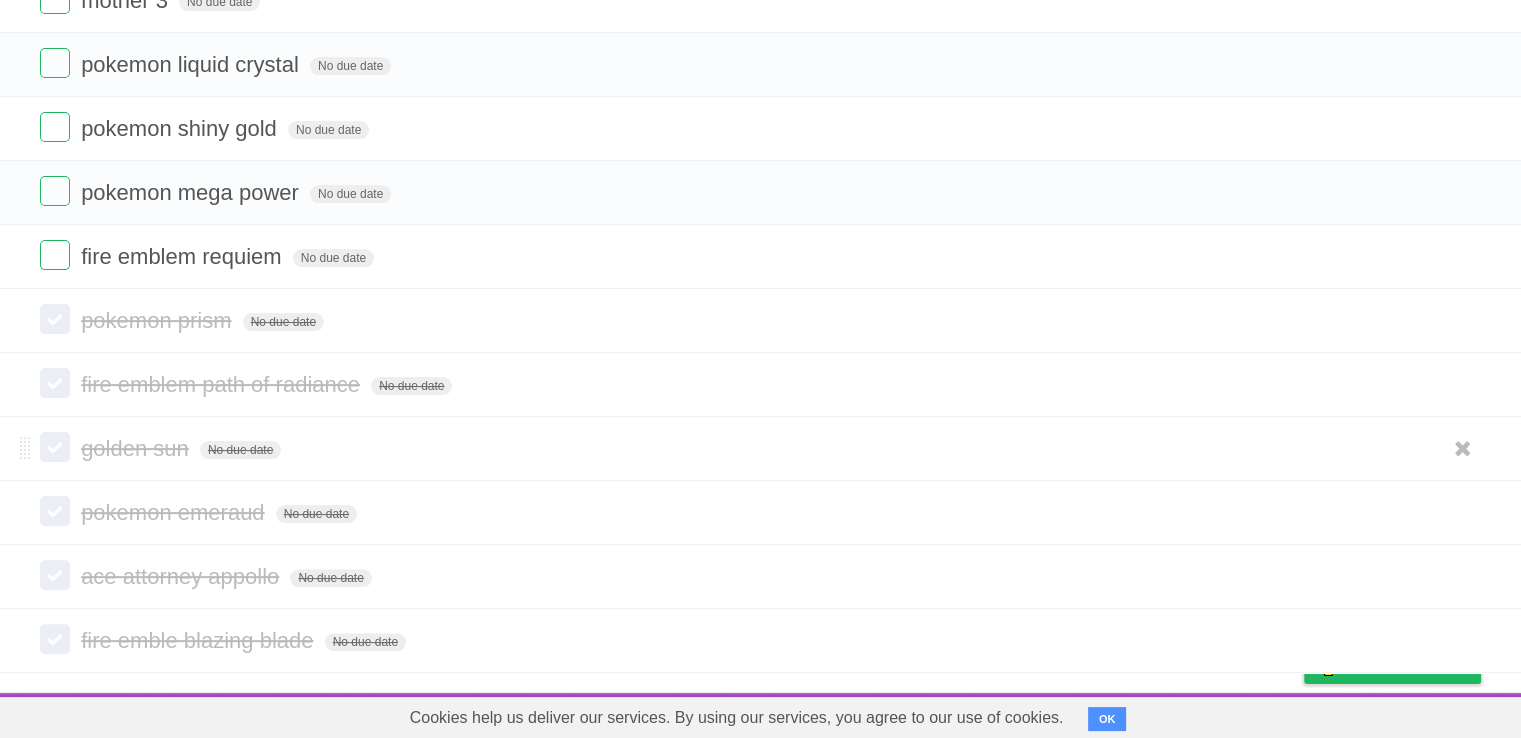 click at bounding box center (55, 447) 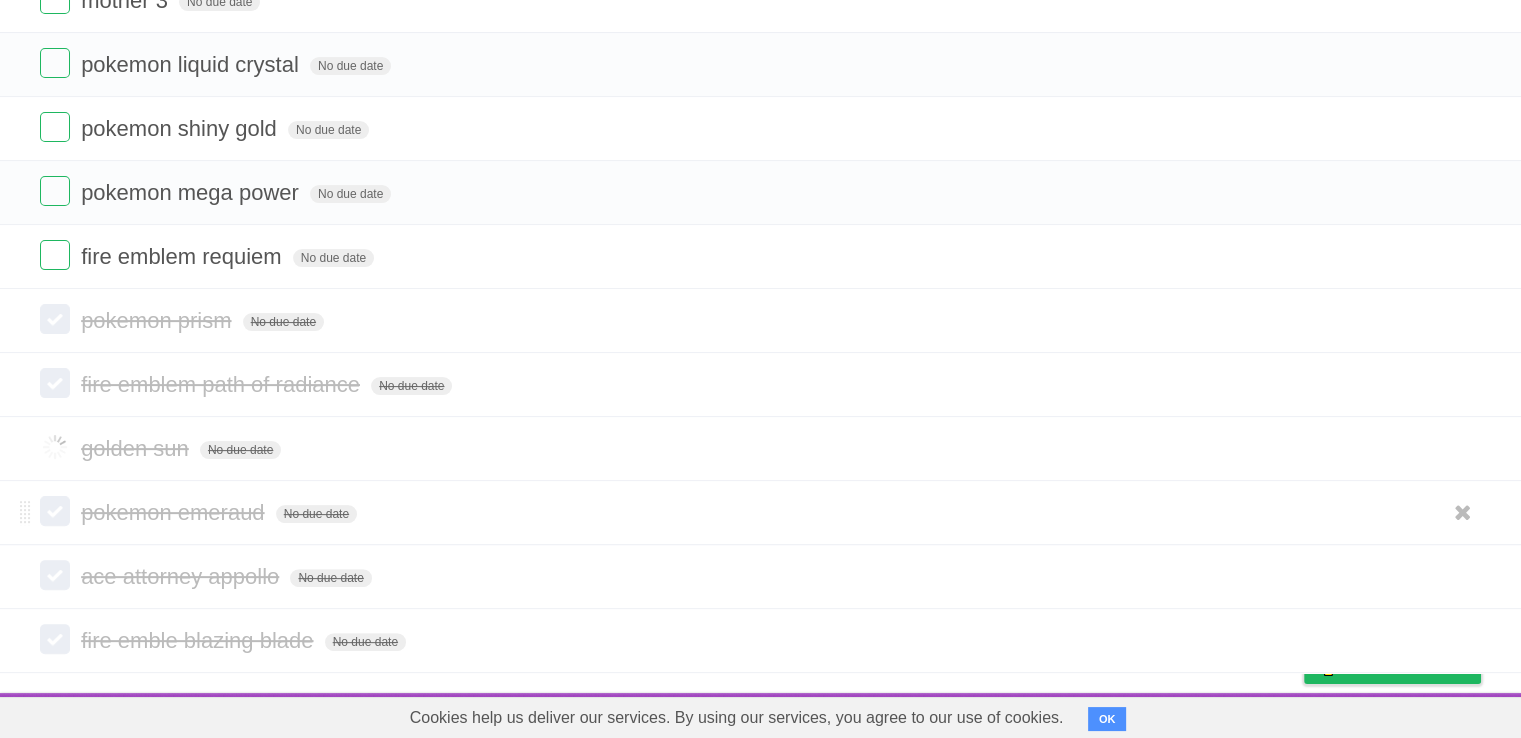 click at bounding box center [55, 511] 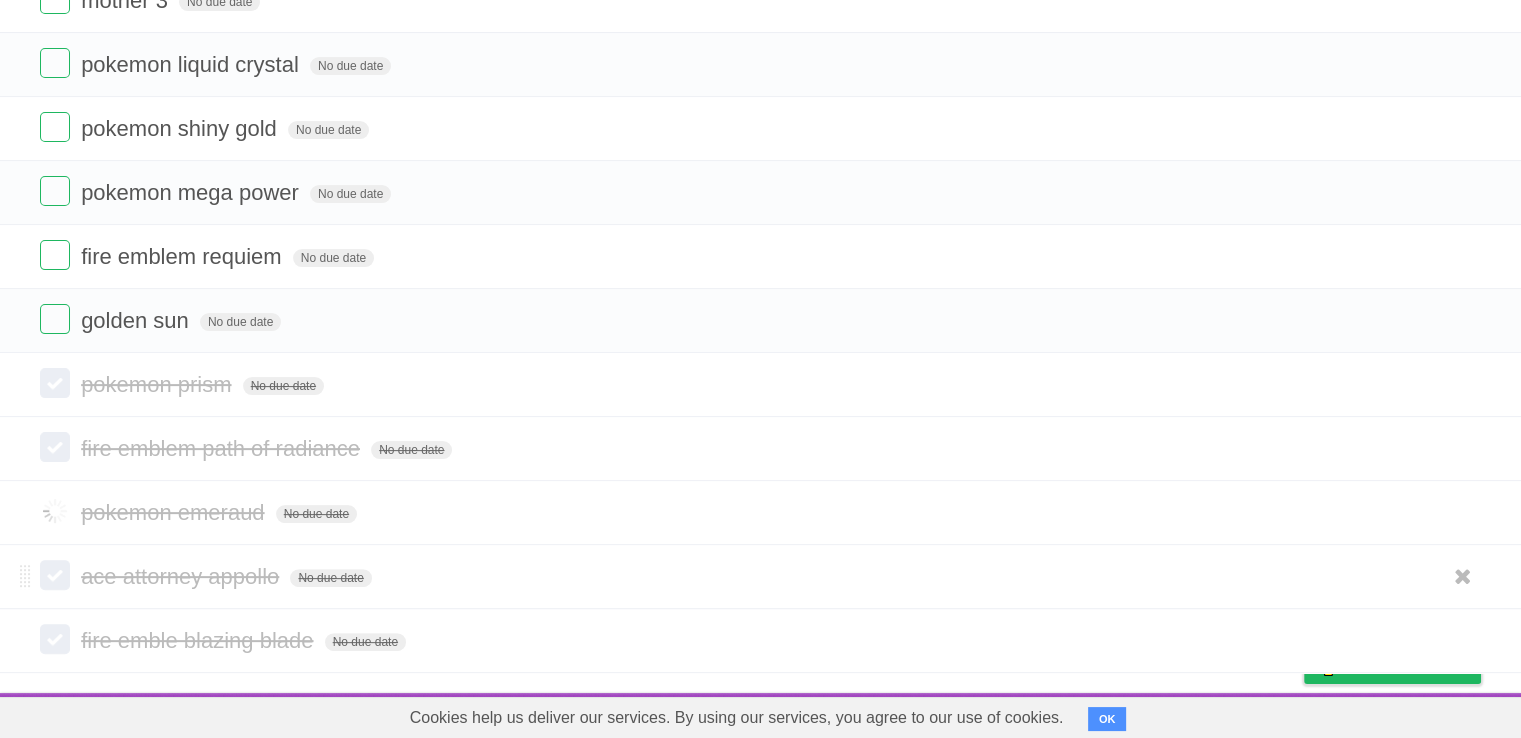 click at bounding box center (55, 575) 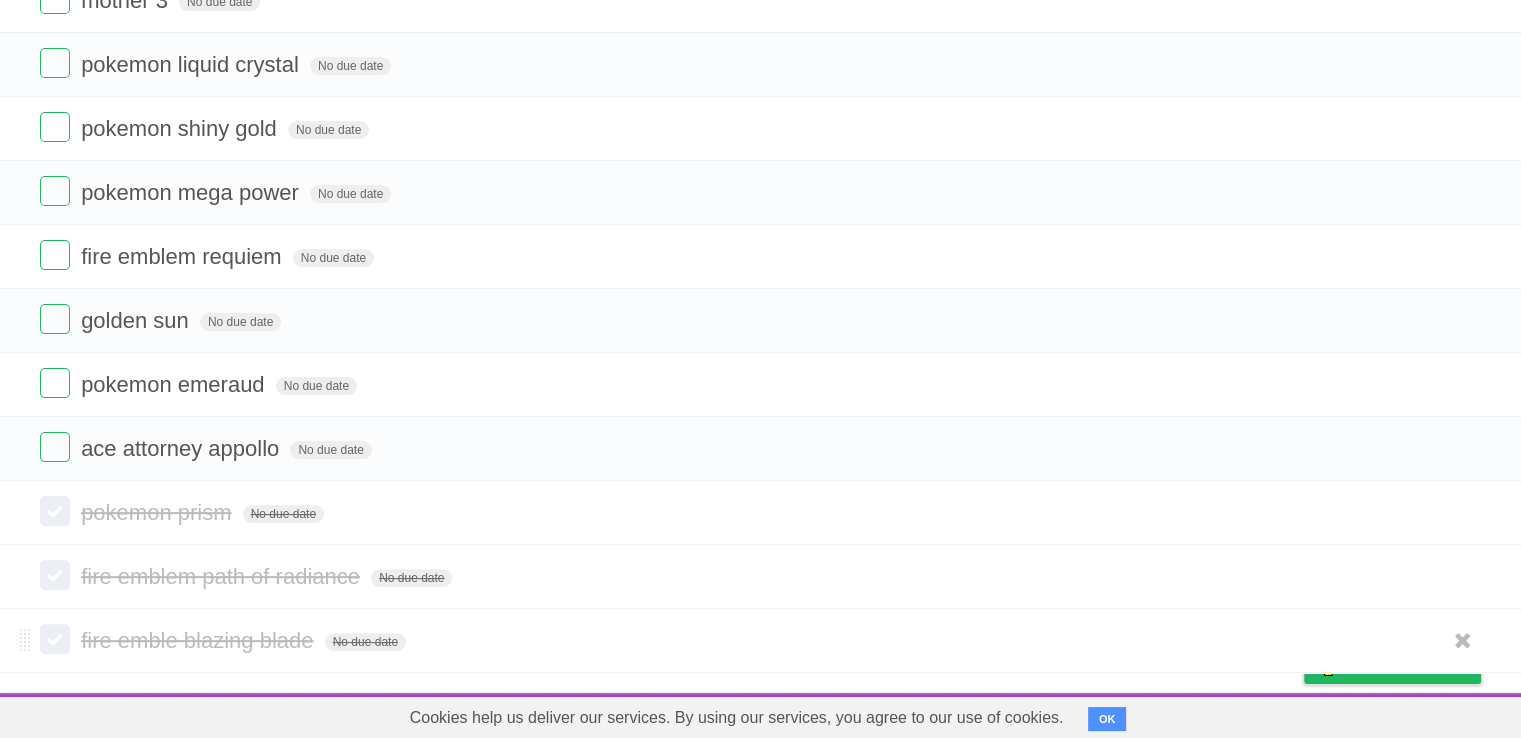click at bounding box center [55, 639] 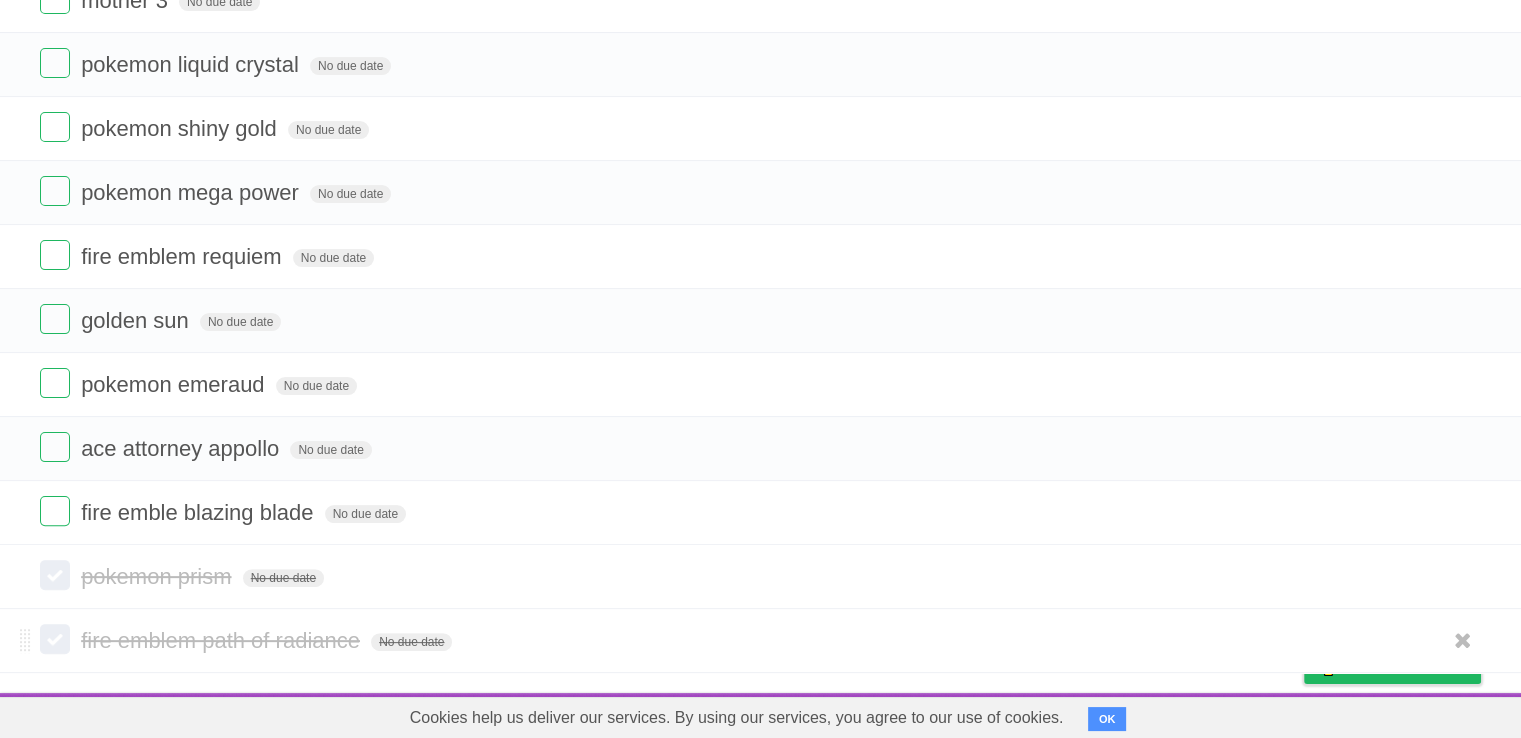 click at bounding box center [55, 639] 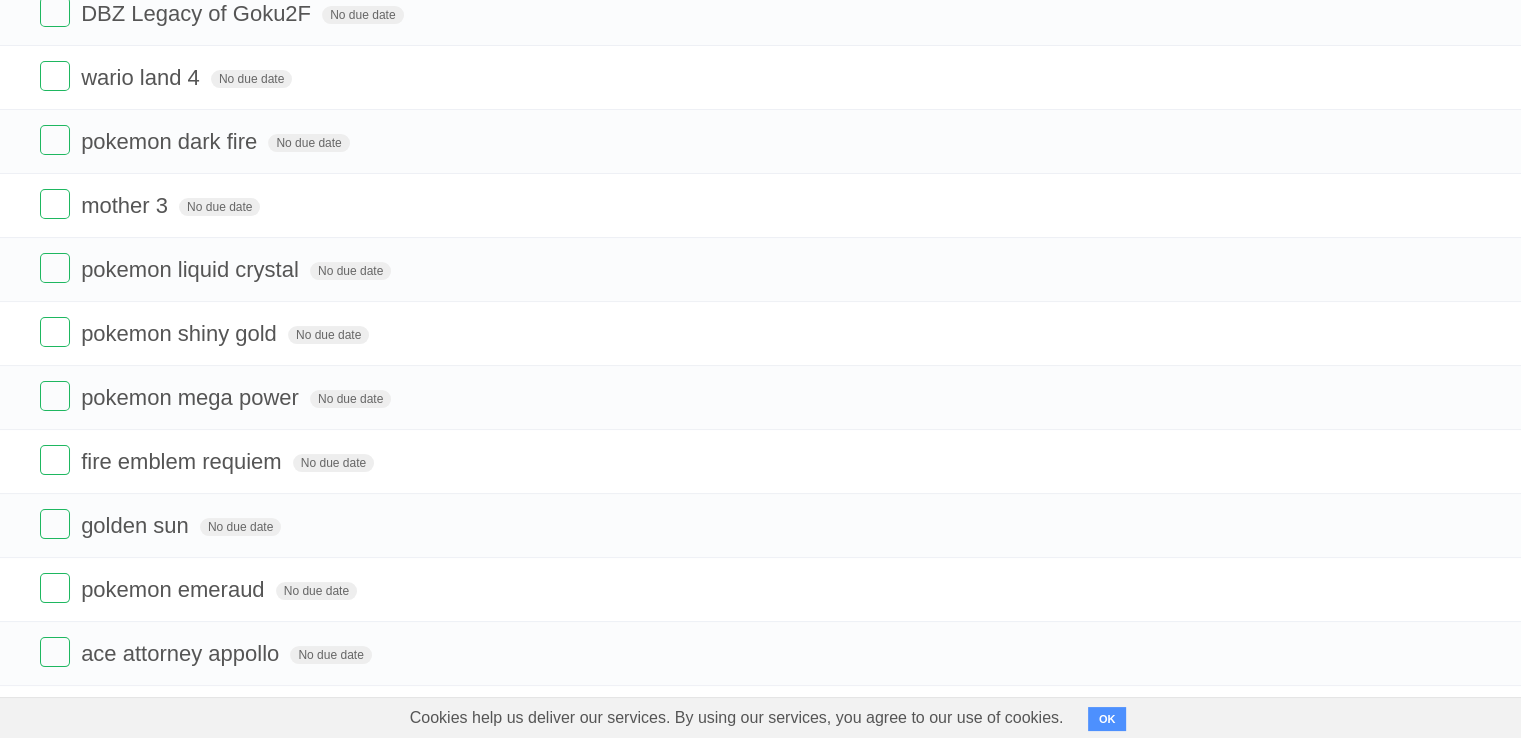 scroll, scrollTop: 428, scrollLeft: 0, axis: vertical 